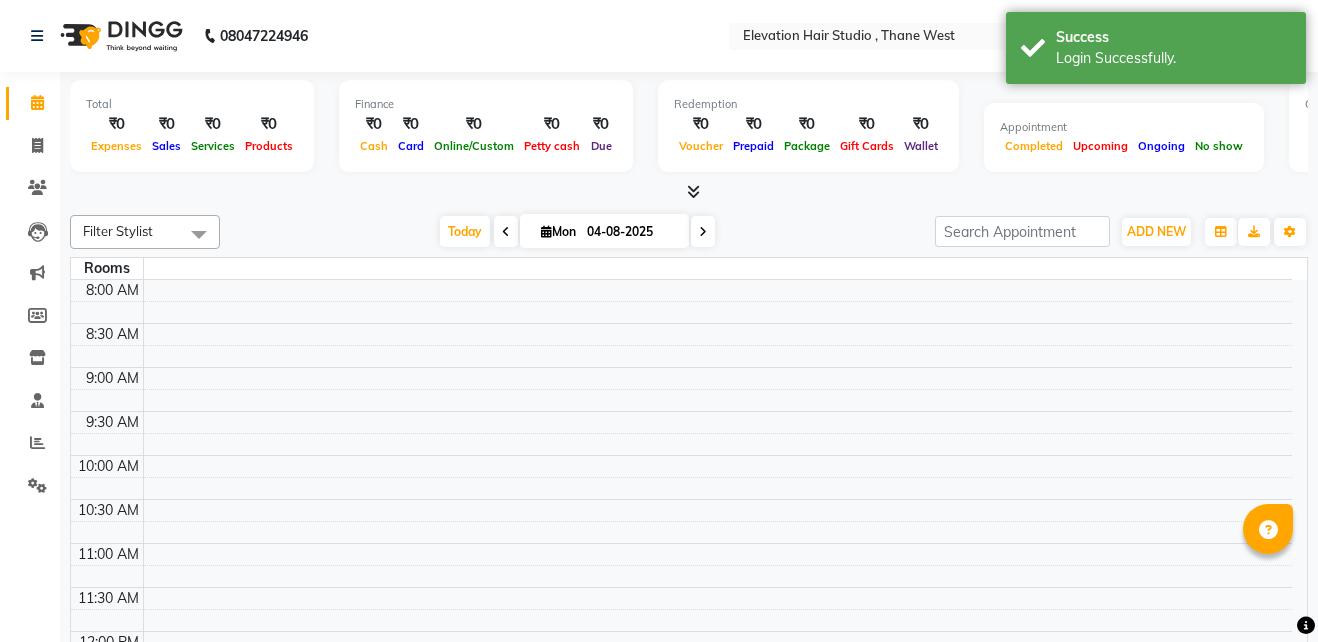 select on "en" 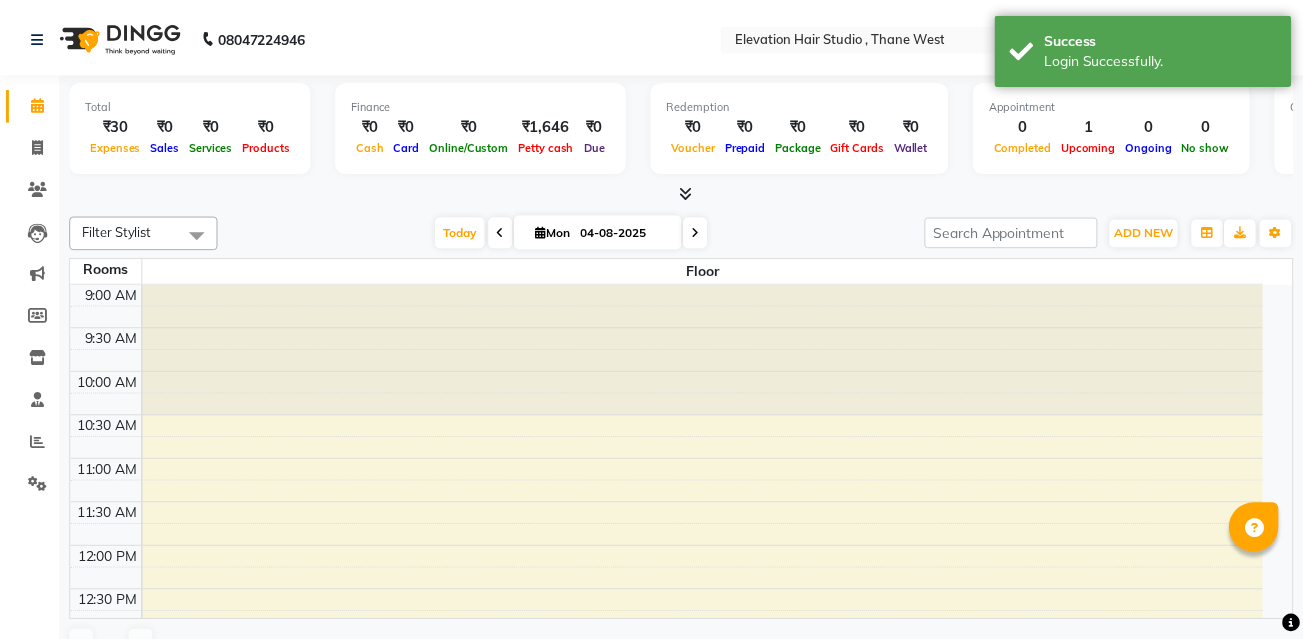 scroll, scrollTop: 0, scrollLeft: 0, axis: both 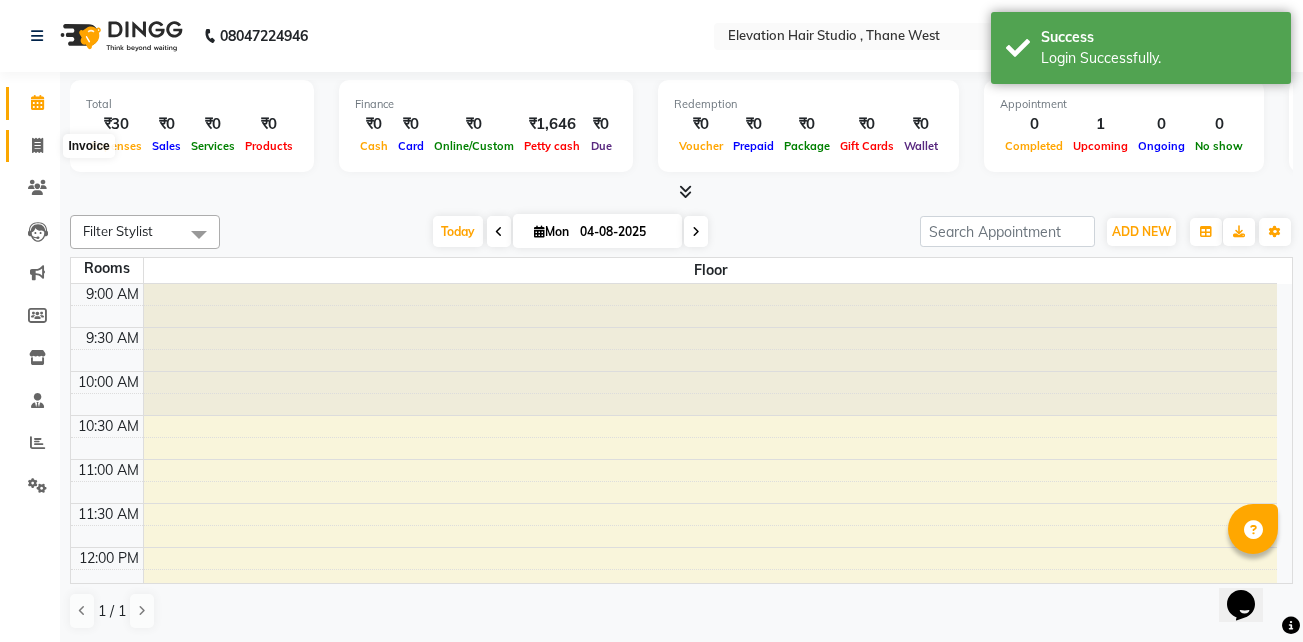 click 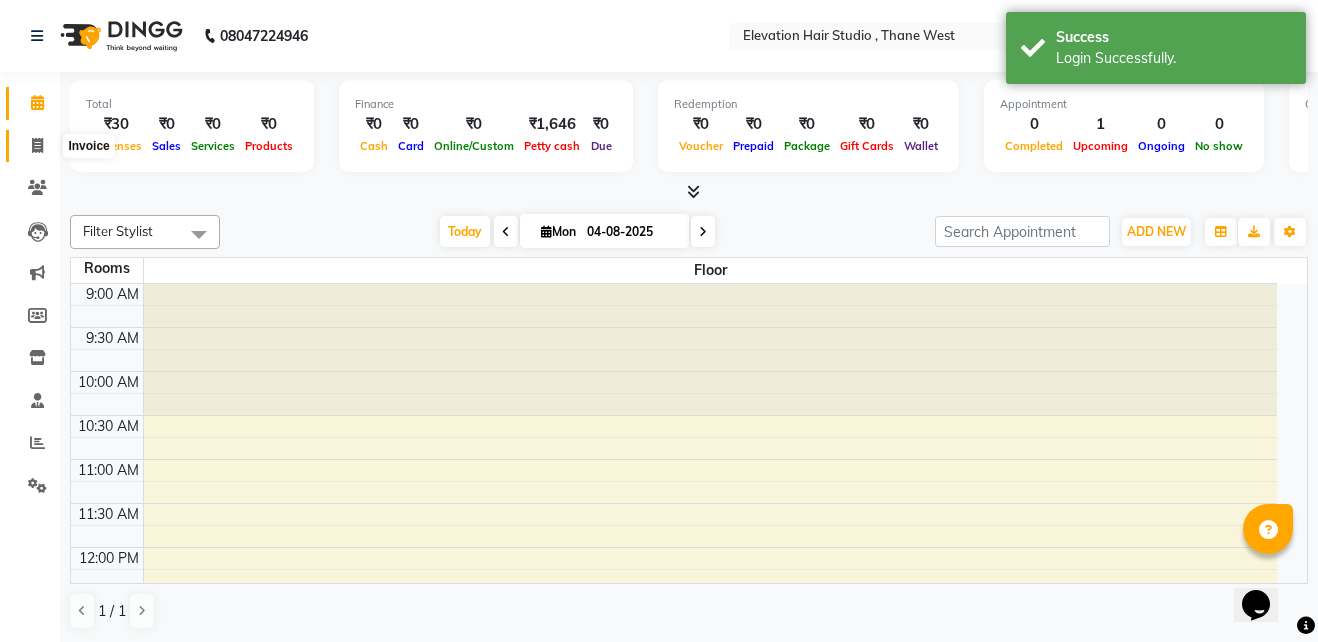 select on "service" 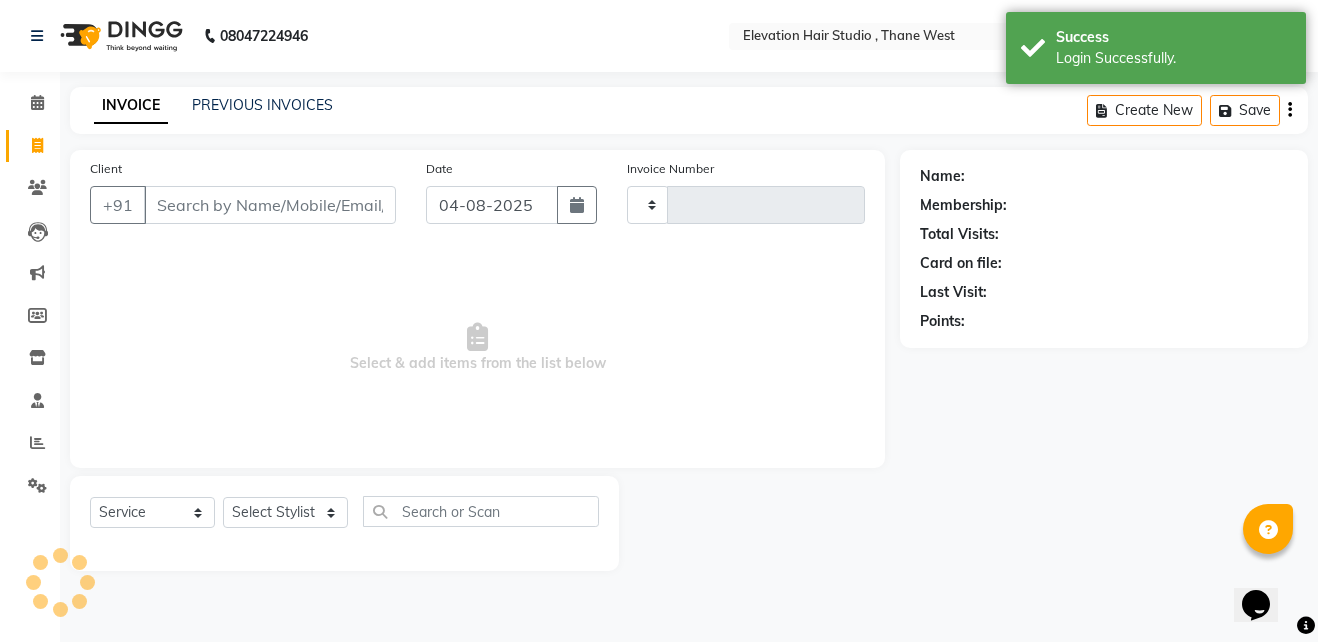 type on "0673" 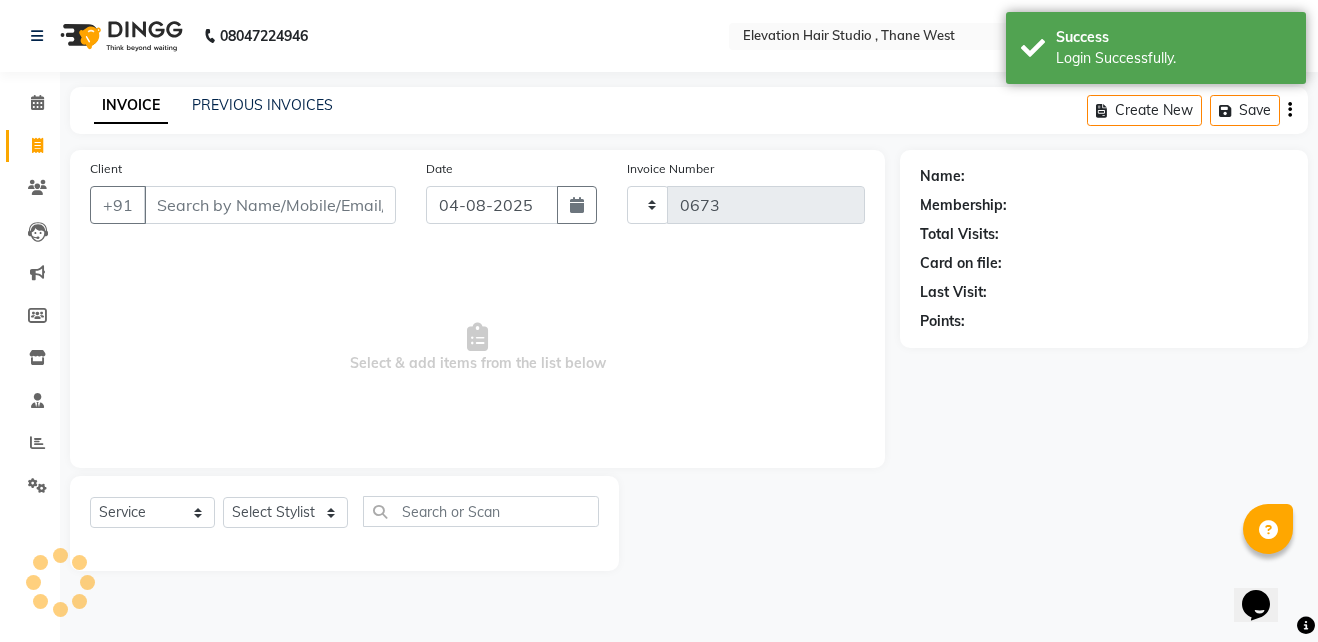 select on "6886" 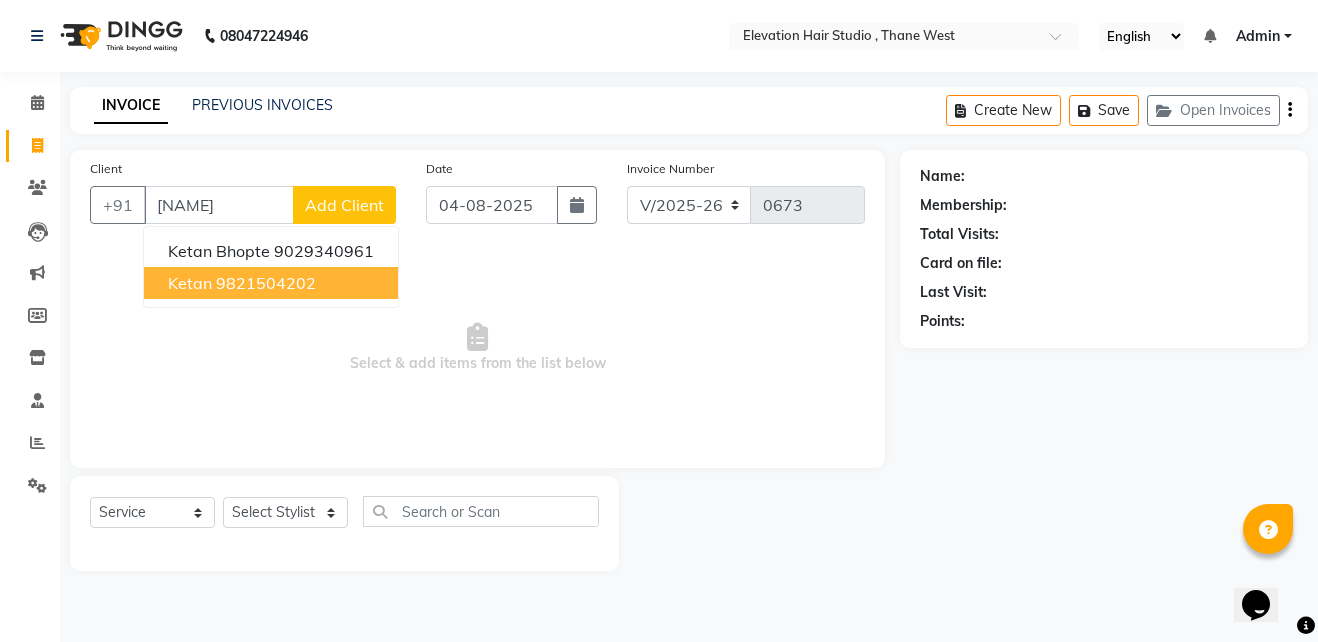 click on "Ketan  9821504202" at bounding box center [271, 283] 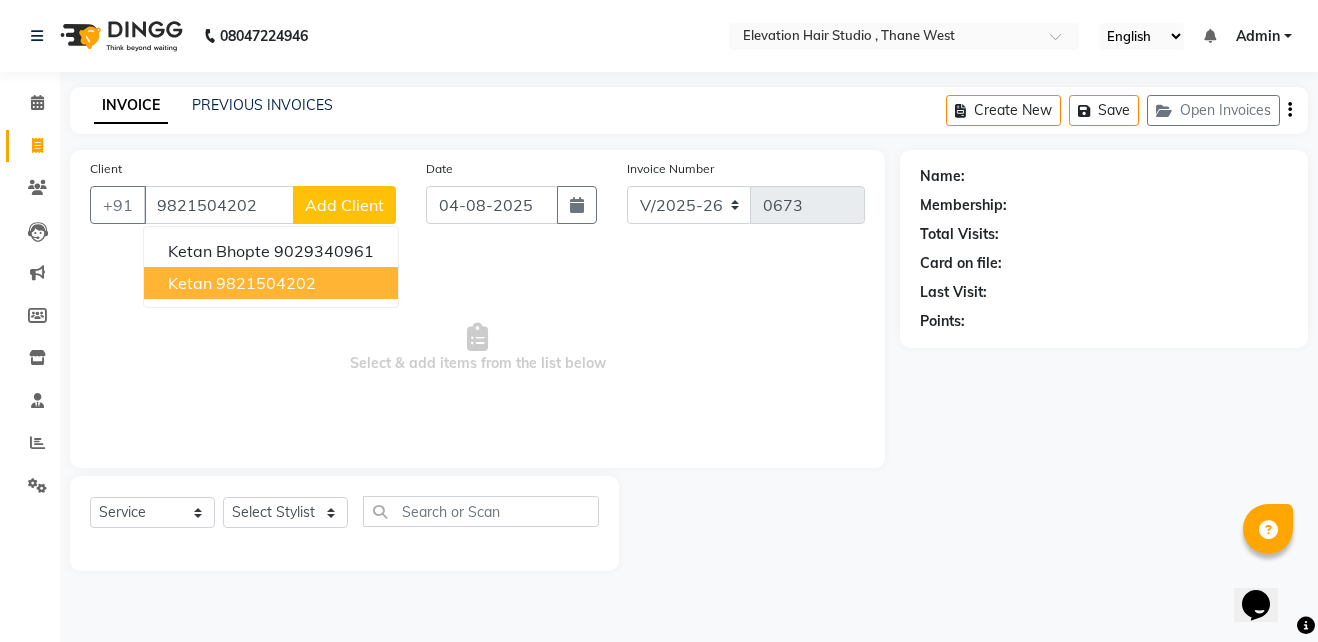 type on "9821504202" 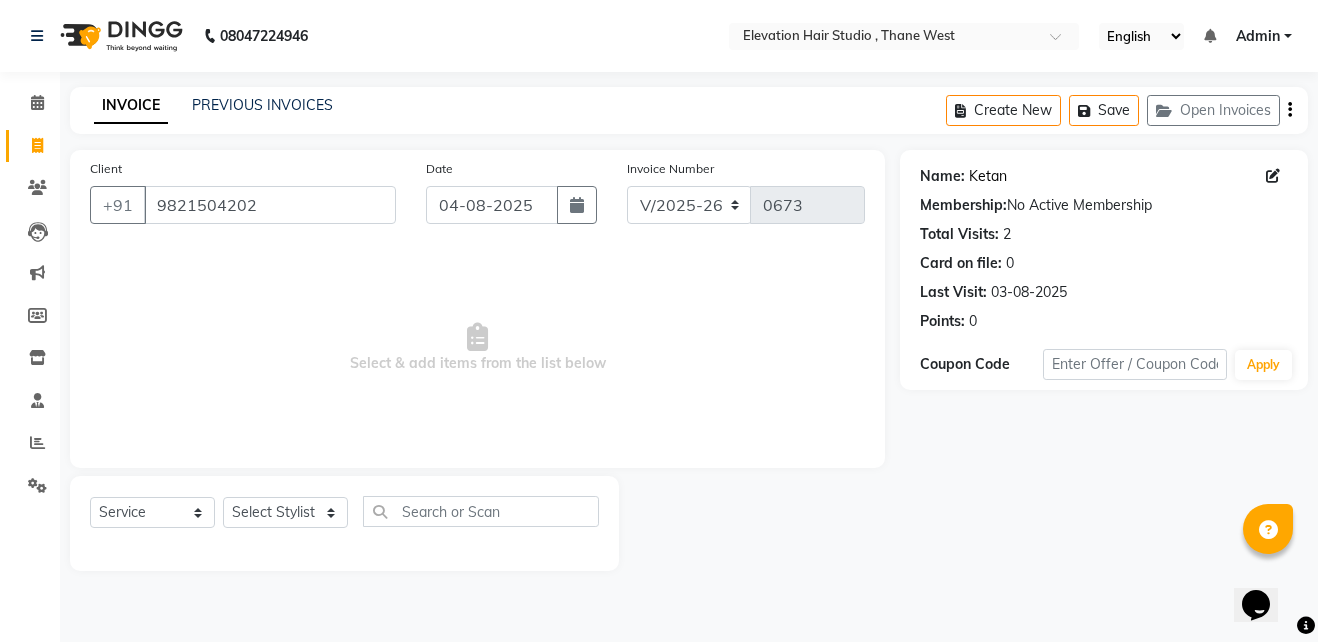 click on "Ketan" 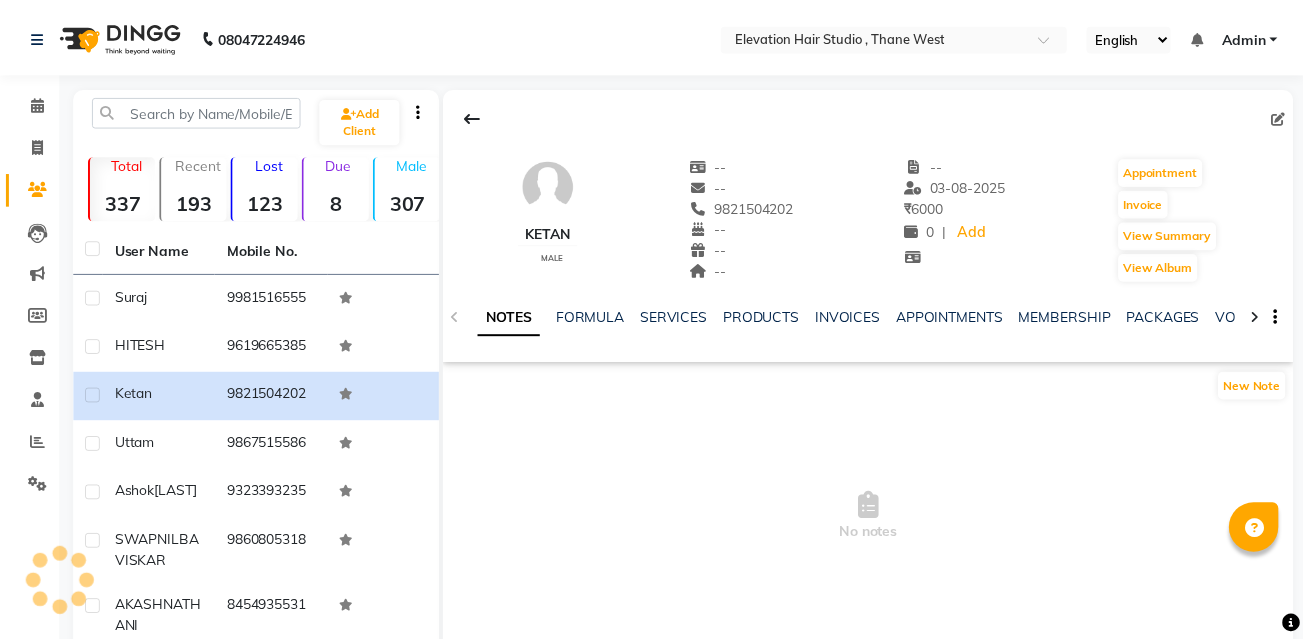 scroll, scrollTop: 0, scrollLeft: 0, axis: both 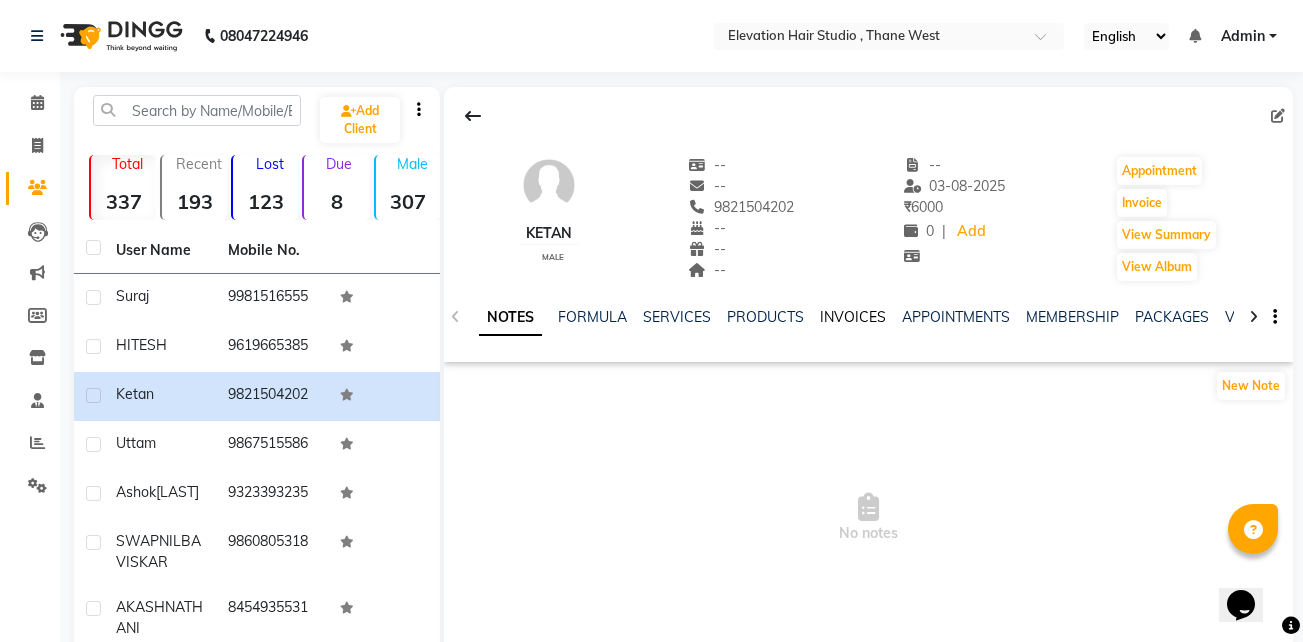 click on "INVOICES" 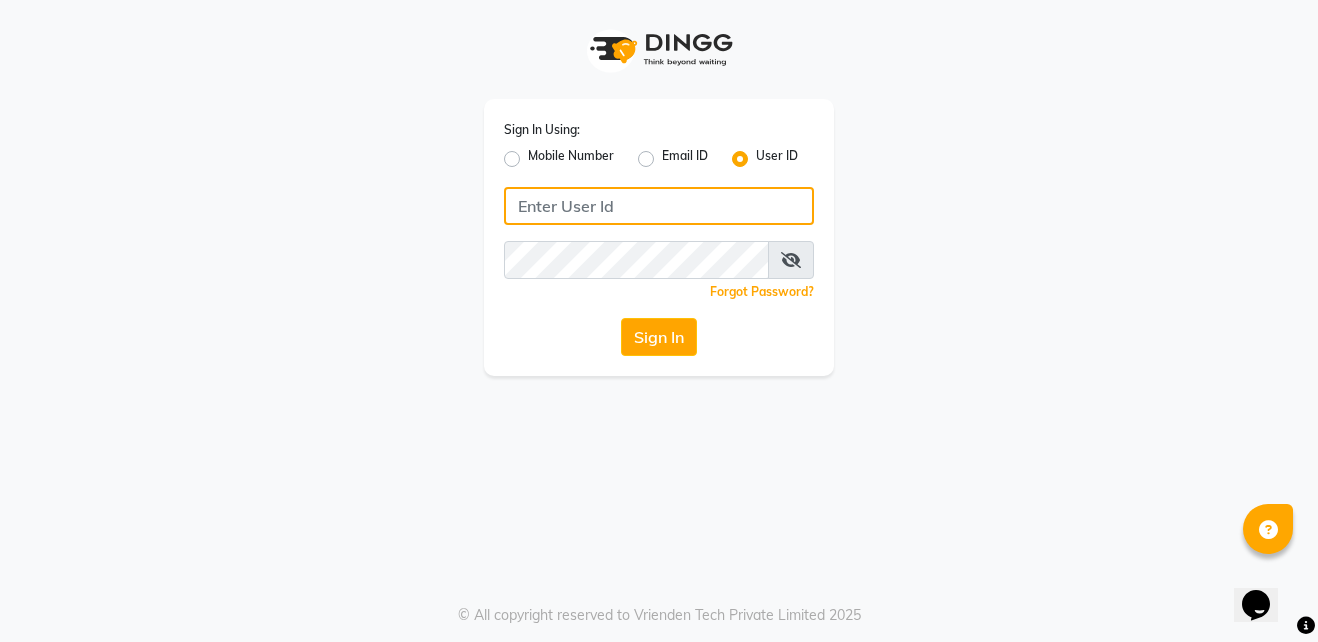 type on "[LAST]" 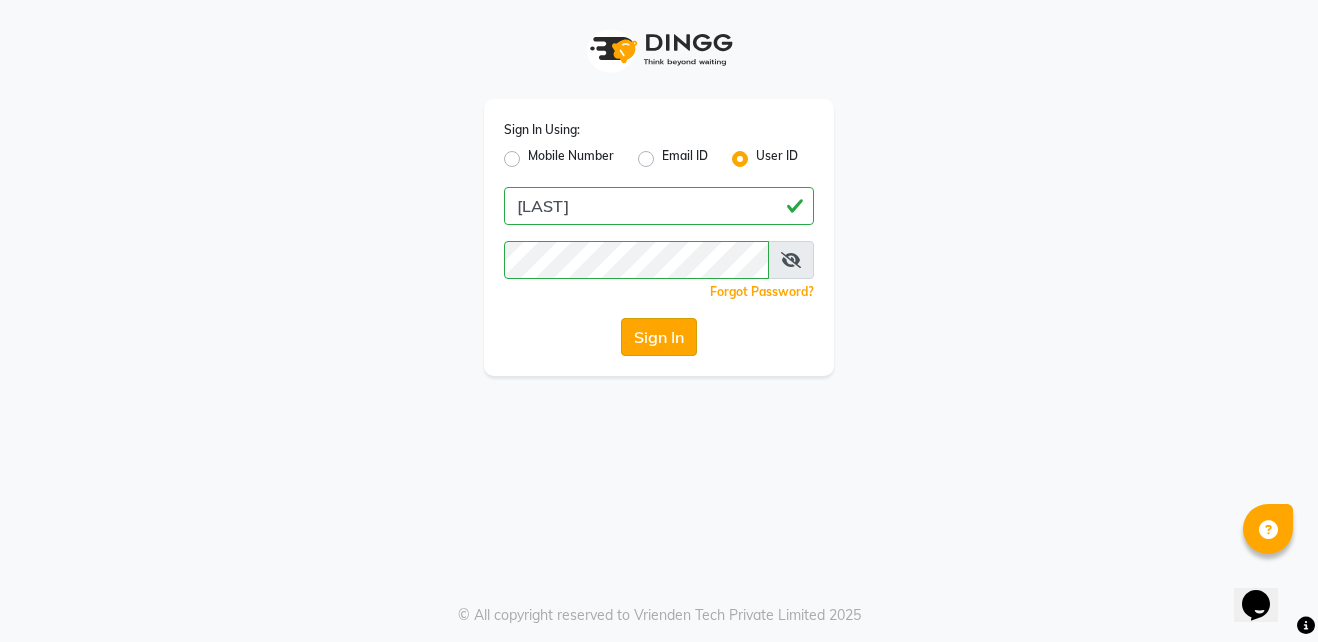 click on "Sign In" 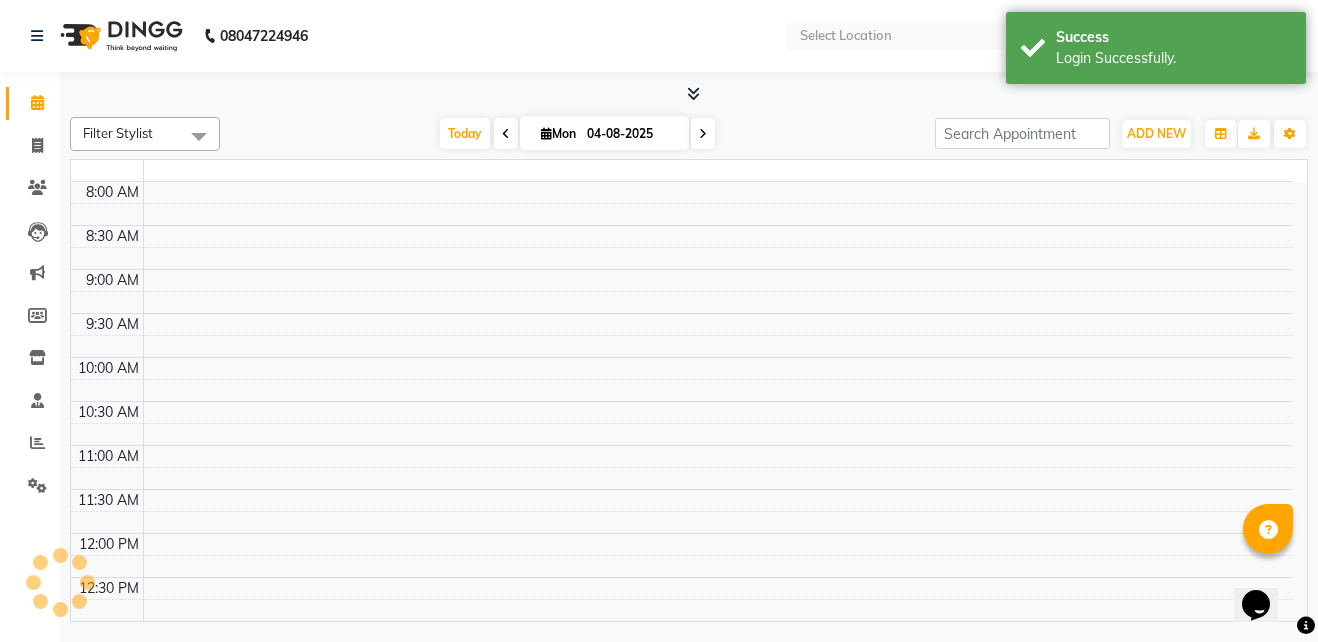 select on "en" 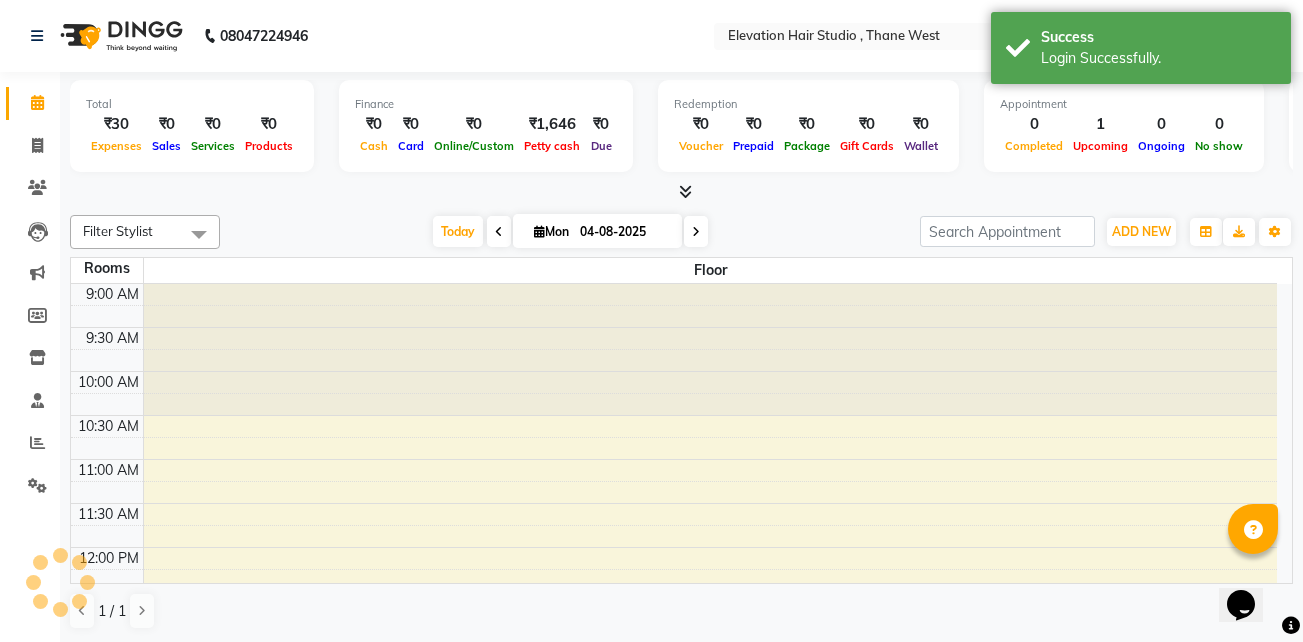 scroll, scrollTop: 0, scrollLeft: 0, axis: both 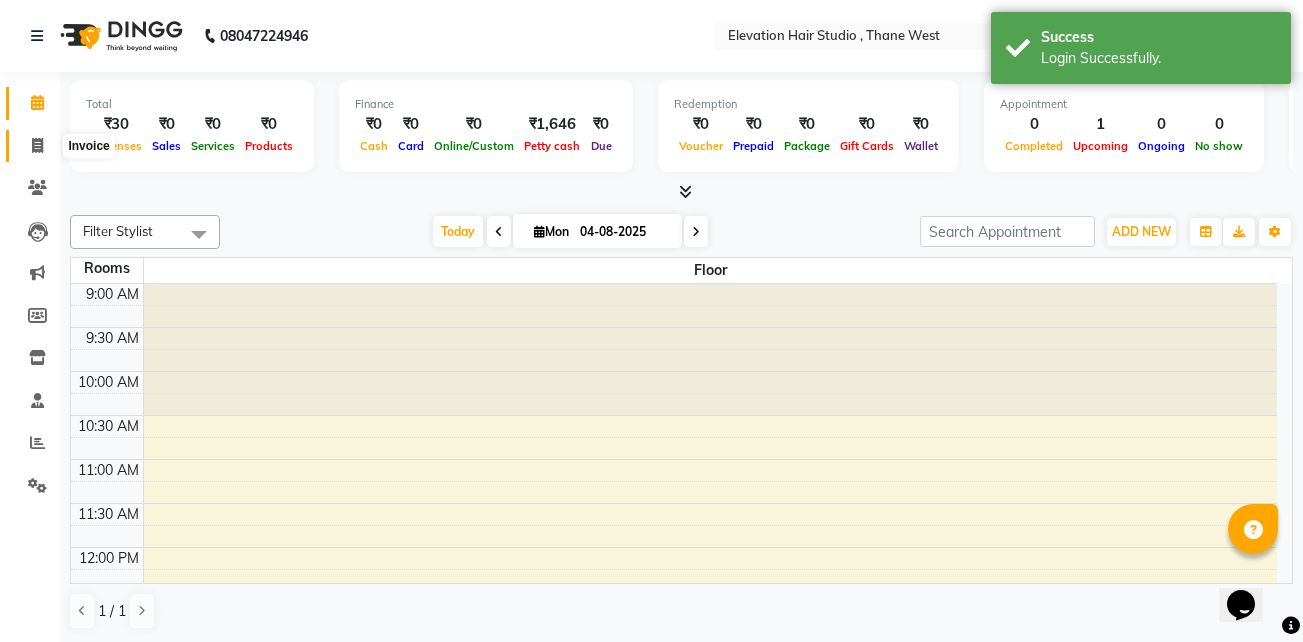 click 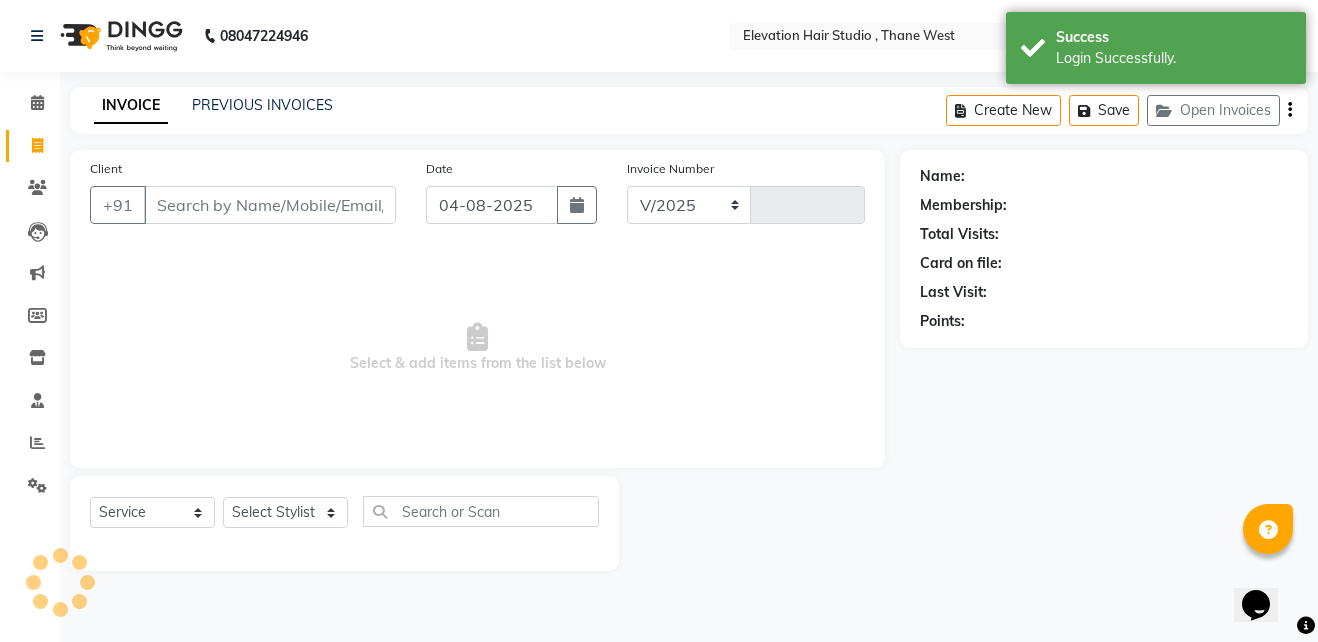 select on "6886" 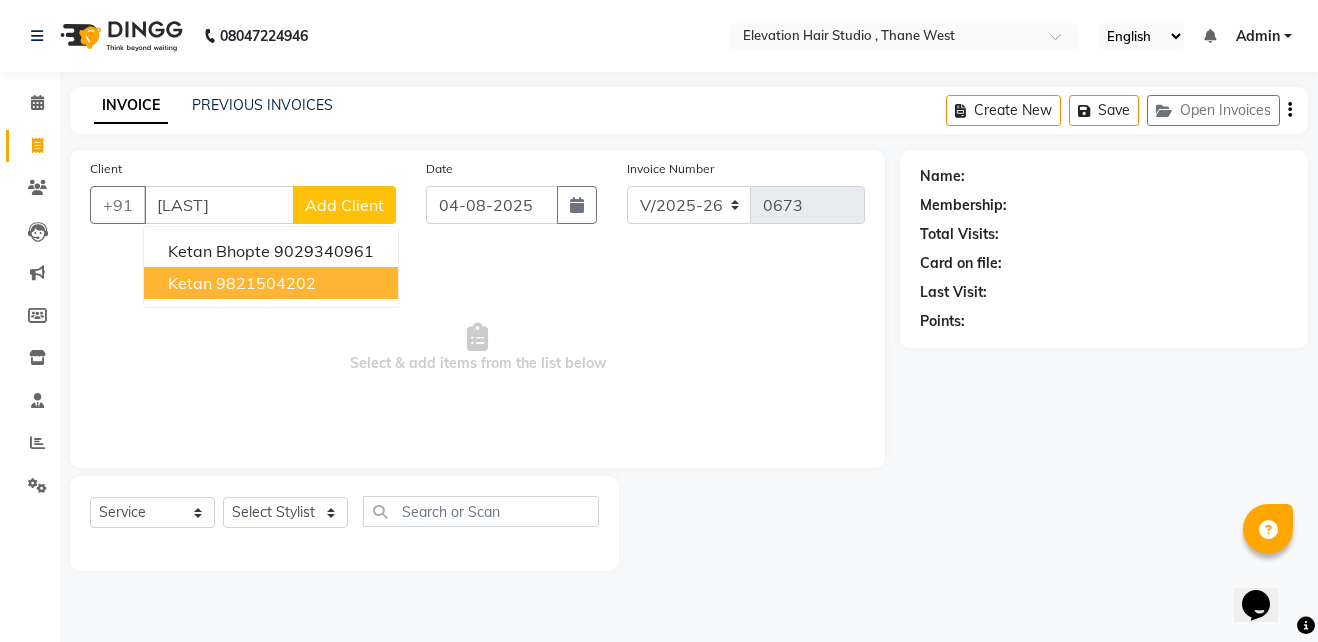 click on "9821504202" at bounding box center [266, 283] 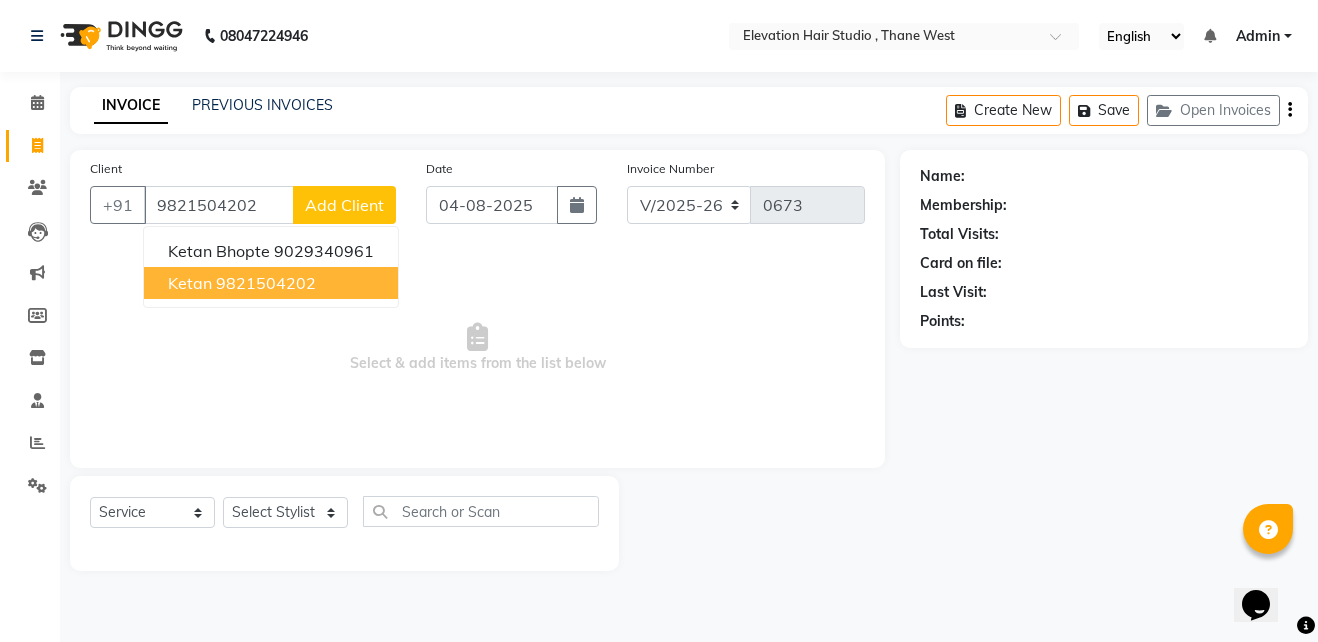 type on "9821504202" 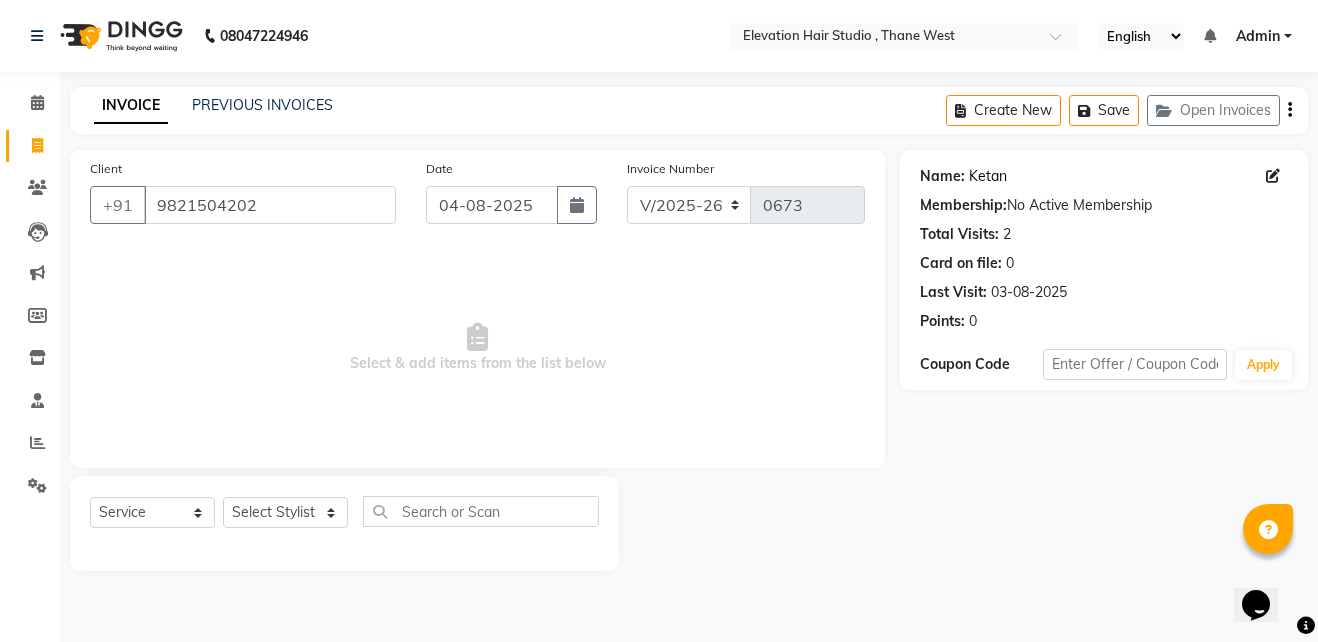 click on "Ketan" 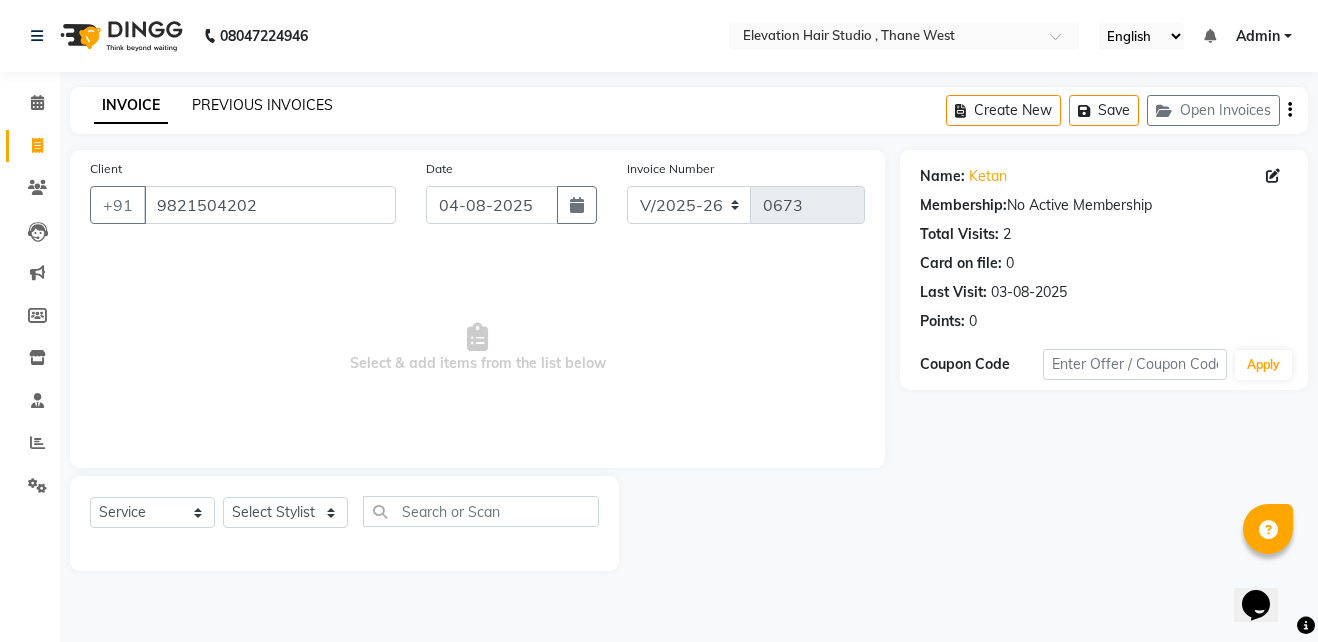 click on "PREVIOUS INVOICES" 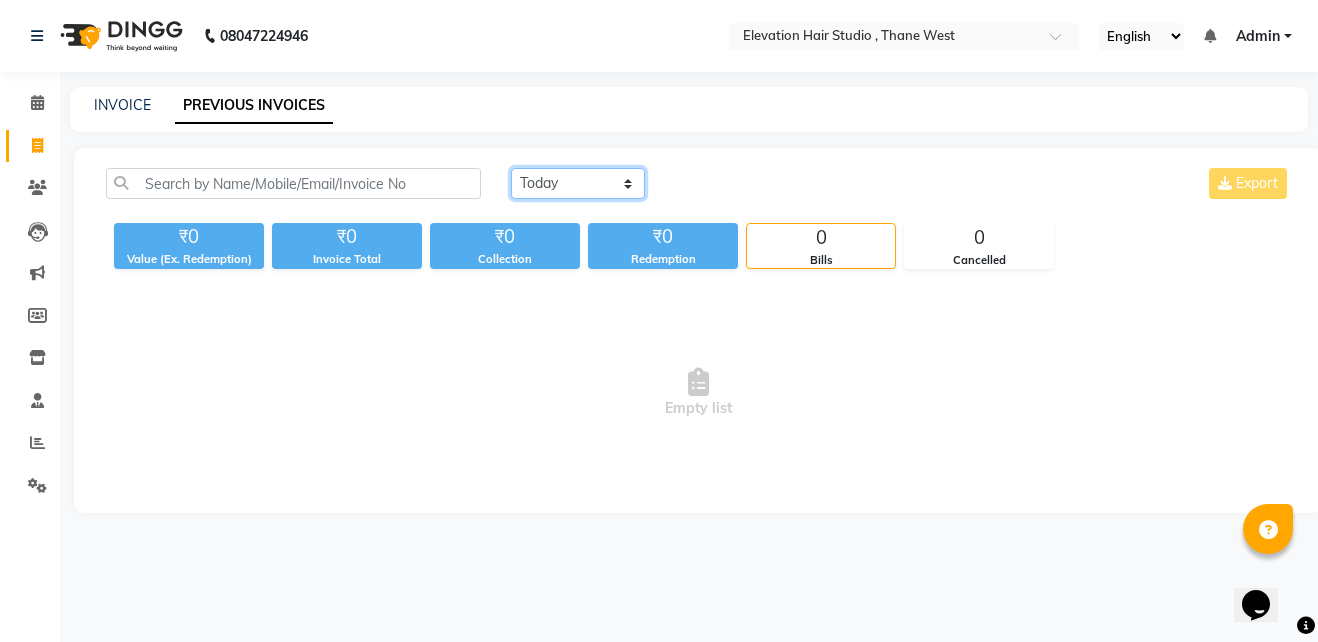 drag, startPoint x: 572, startPoint y: 179, endPoint x: 591, endPoint y: 241, distance: 64.84597 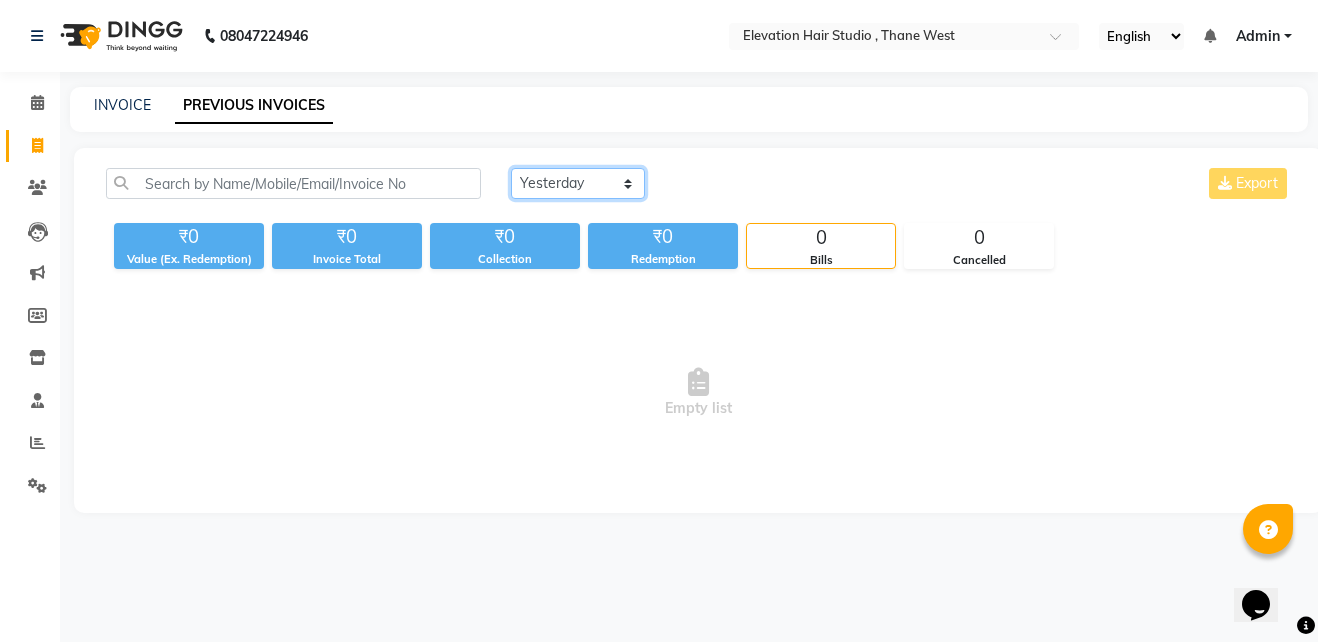 click on "Today Yesterday Custom Range" 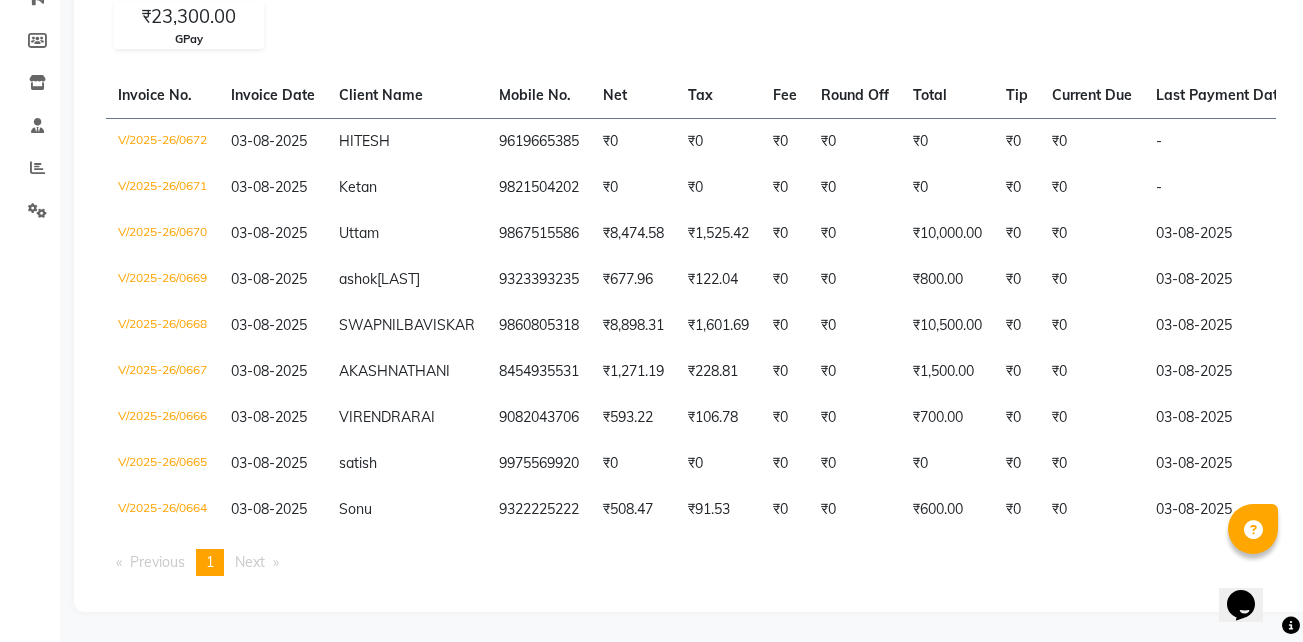 scroll, scrollTop: 287, scrollLeft: 0, axis: vertical 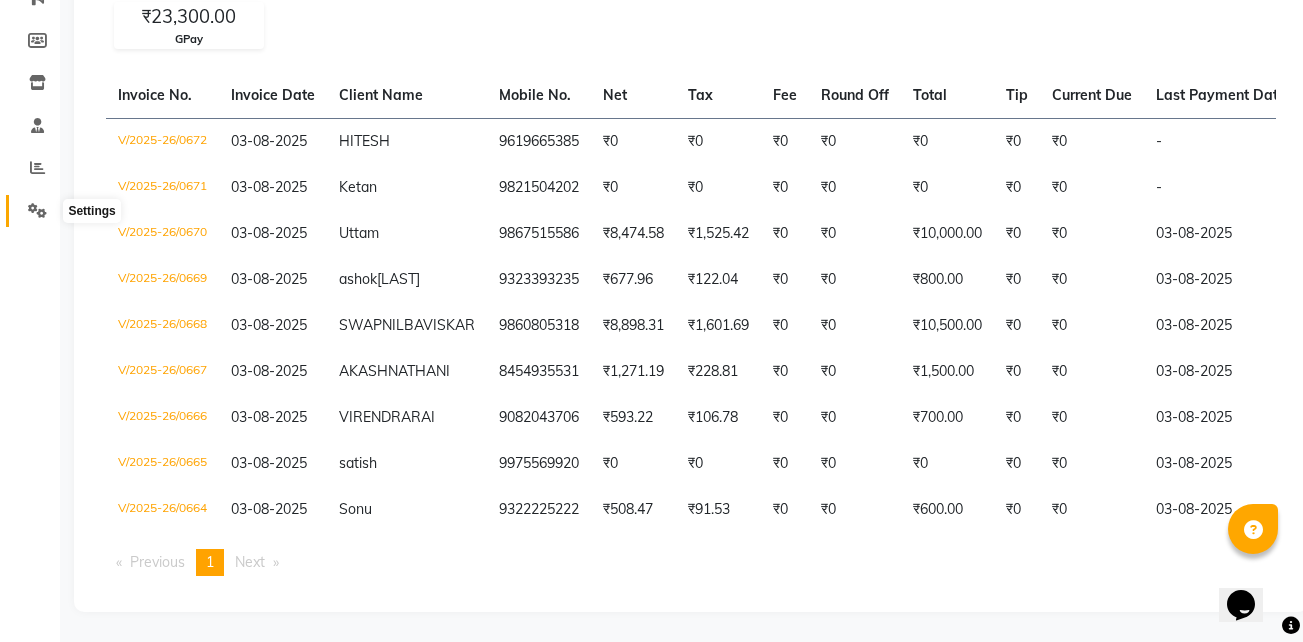 click 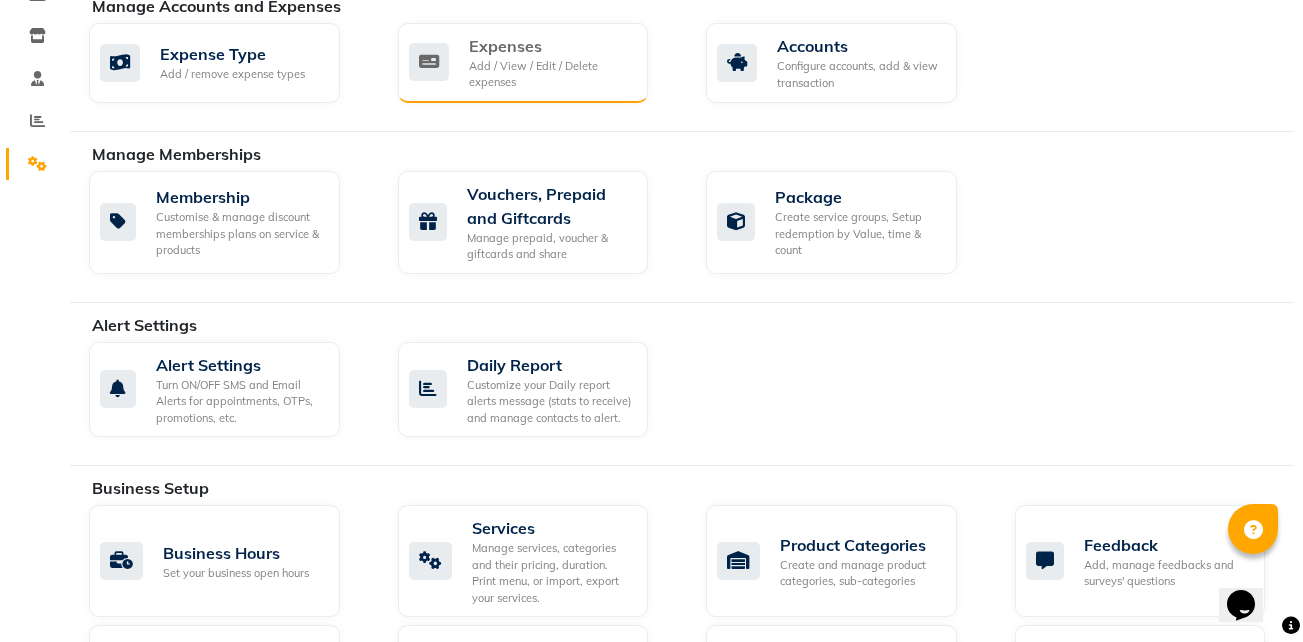 click on "Add / View / Edit / Delete expenses" 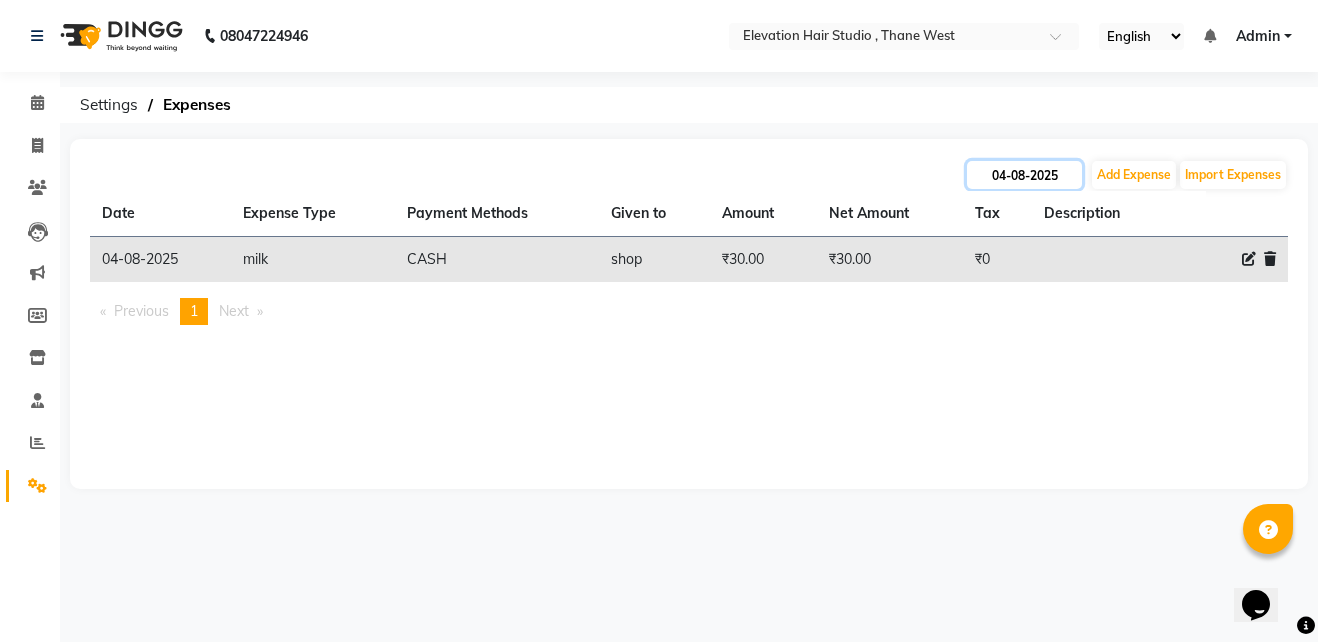 click on "04-08-2025" 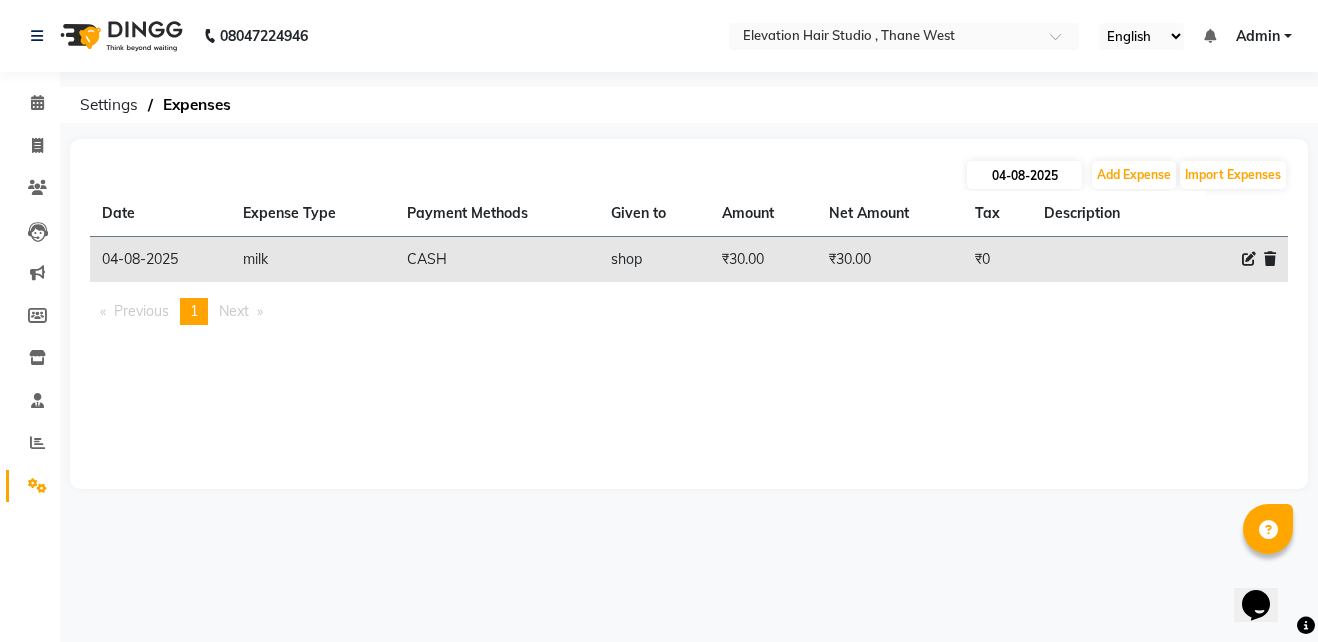 select on "8" 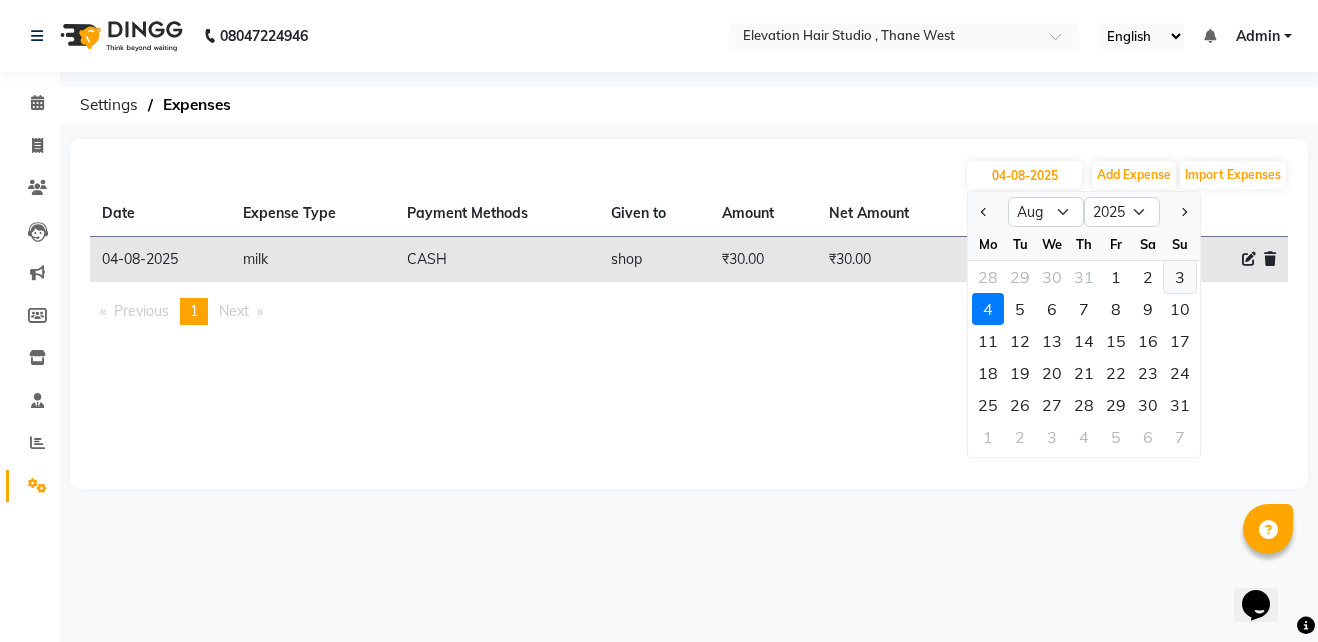 click on "3" 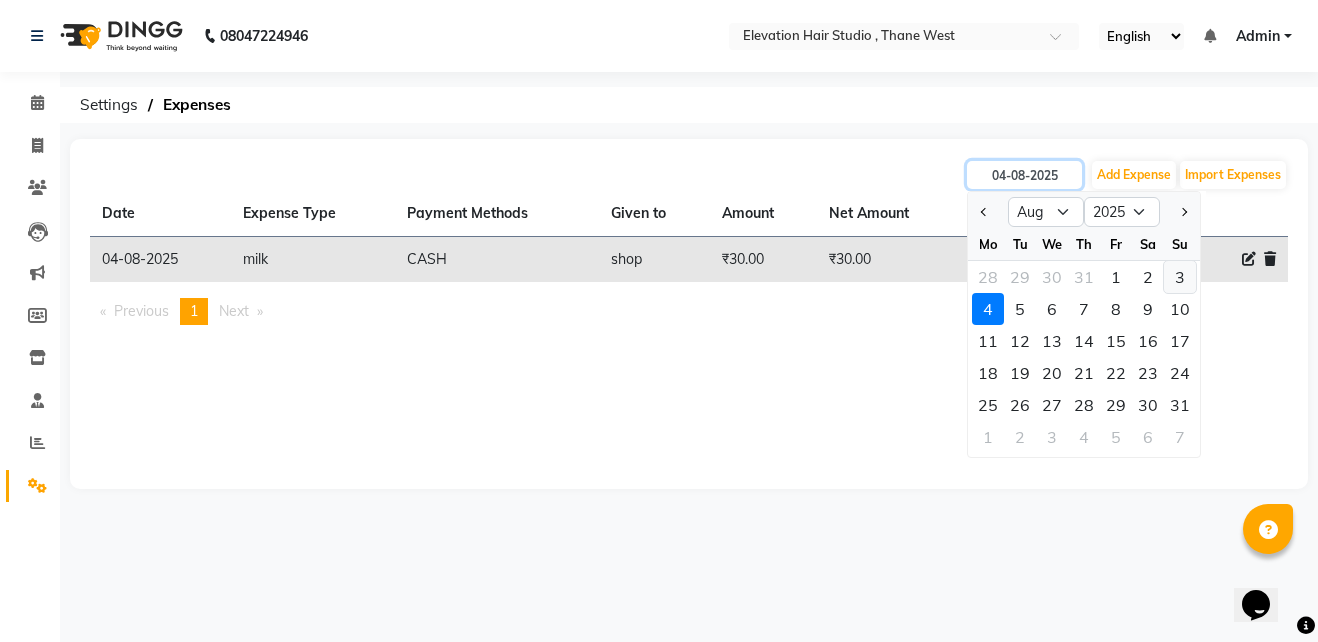 type on "03-08-2025" 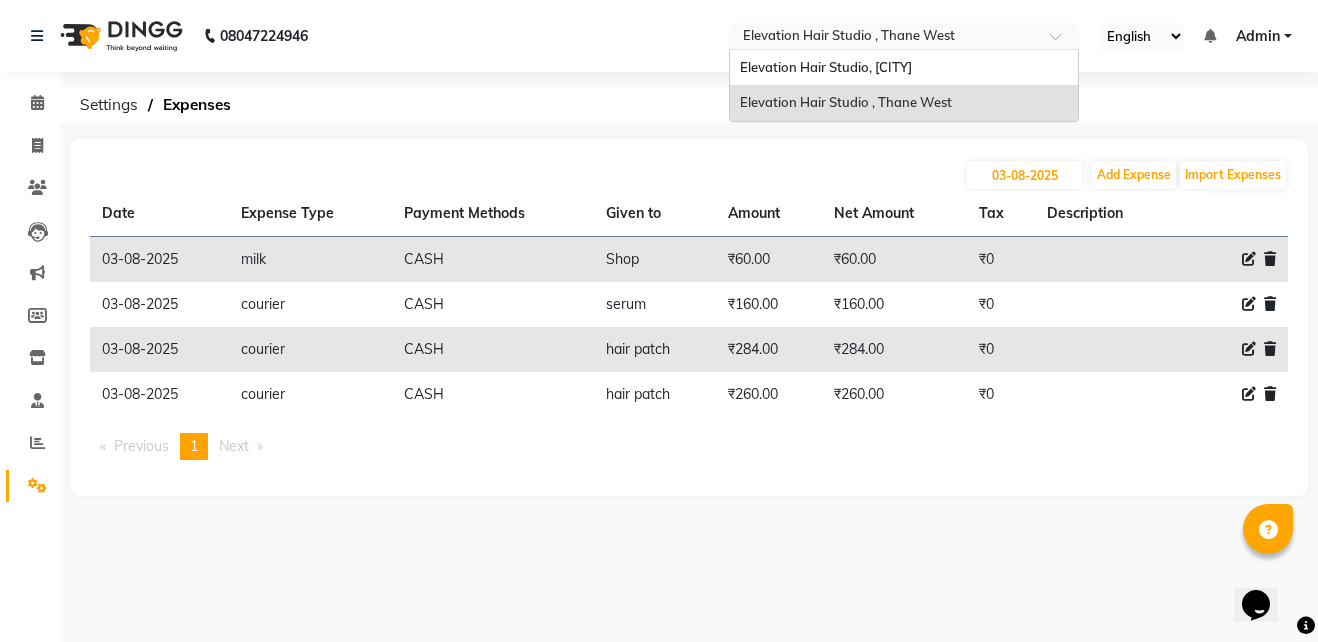click at bounding box center (884, 38) 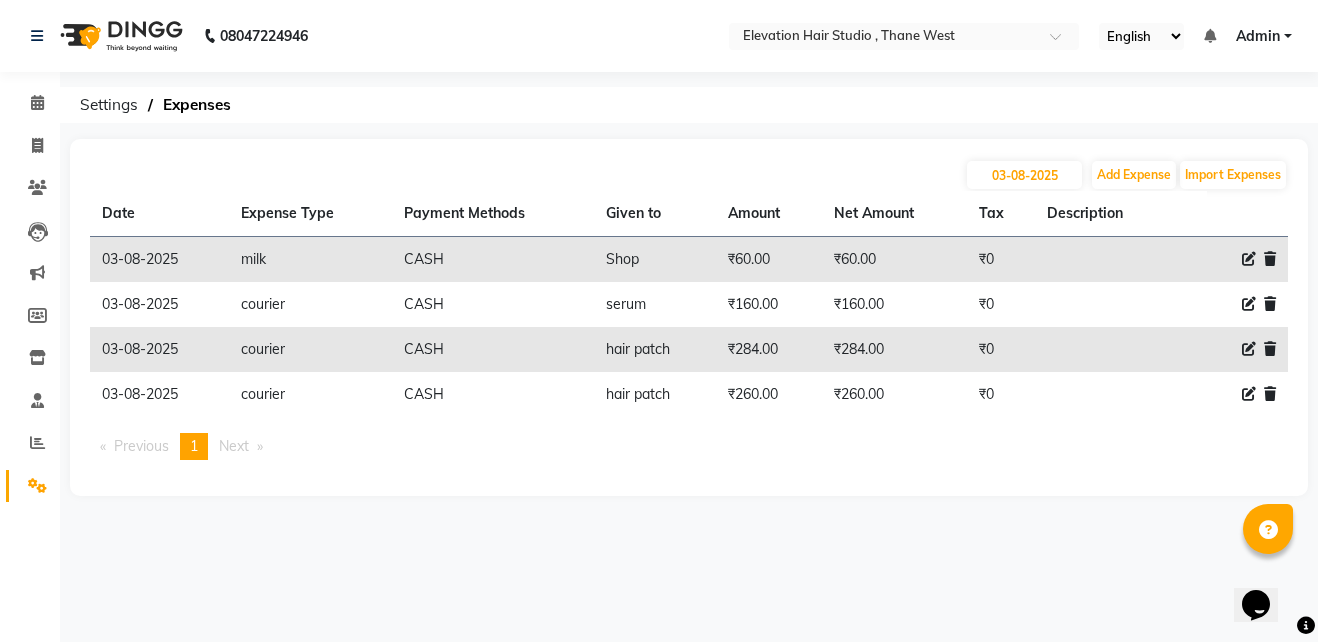 click on "[PHONE] Select Location × Elevation Hair Studio , [CITY] West English ENGLISH Español العربية मराठी हिंदी ગુજરાતી தமிழ் 中文 Notifications nothing to show Admin Manage Profile Change Password Sign out Version:3.16.0 ☀ Elevation Hair Studio, [CITY] ☀ ELEVATION HAIR STUDIO , [CITY] West Calendar Invoice Clients Leads Marketing Members Inventory Staff Reports Settings Completed InProgress Upcoming Dropped Tentative Check-In Confirm Bookings Generate Report Segments Page Builder Settings Expenses 03-08-2025 Add Expense Import Expenses Date Expense Type Payment Methods Given to Amount Net Amount Tax Description 03-08-2025 milk CASH Shop ₹60.00 ₹60.00 ₹0 03-08-2025 courier CASH serum ₹160.00 ₹160.00 ₹0 03-08-2025 courier CASH hair patch ₹284.00 ₹284.00 ₹0 03-08-2025 courier CASH hair patch ₹260.00 ₹260.00 ₹0 Previous page 1 / 1 You're on page 1 Next" at bounding box center (659, 321) 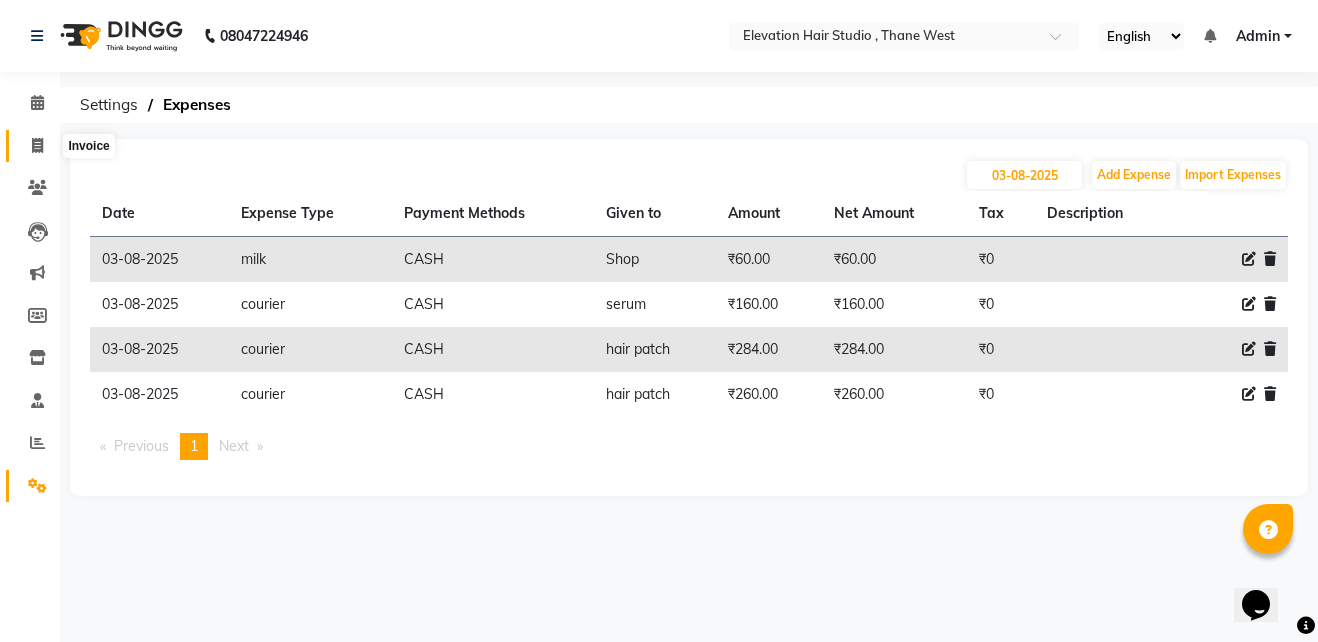 click 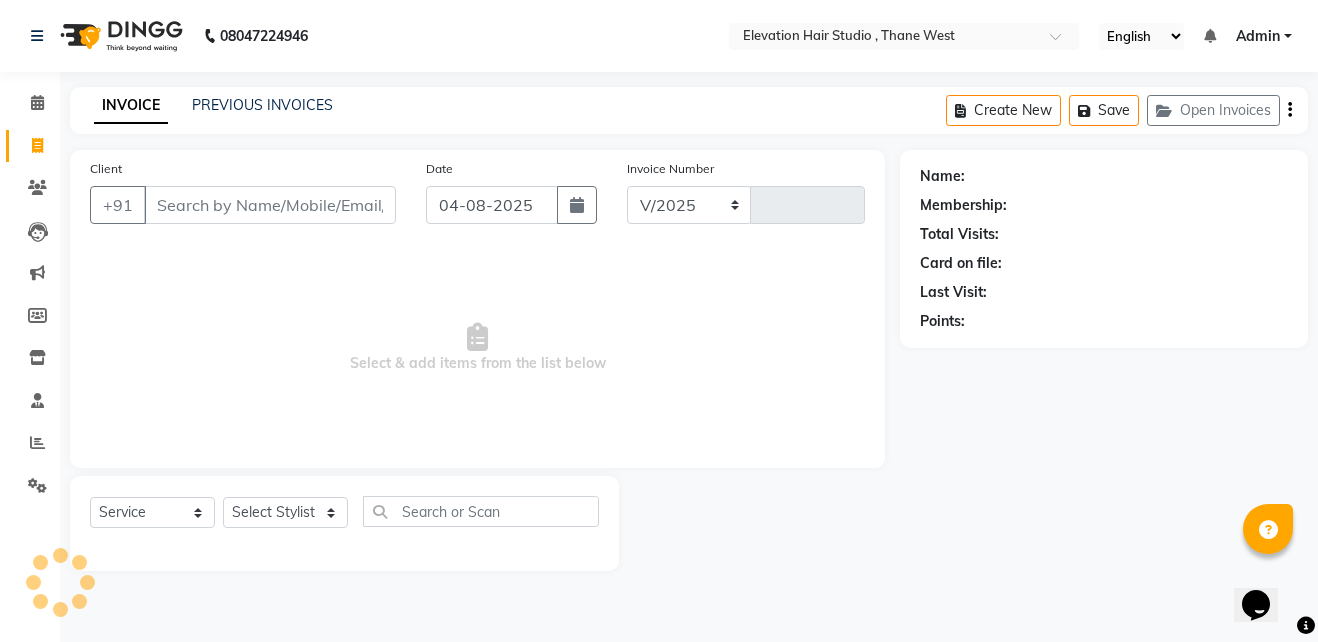 select on "6886" 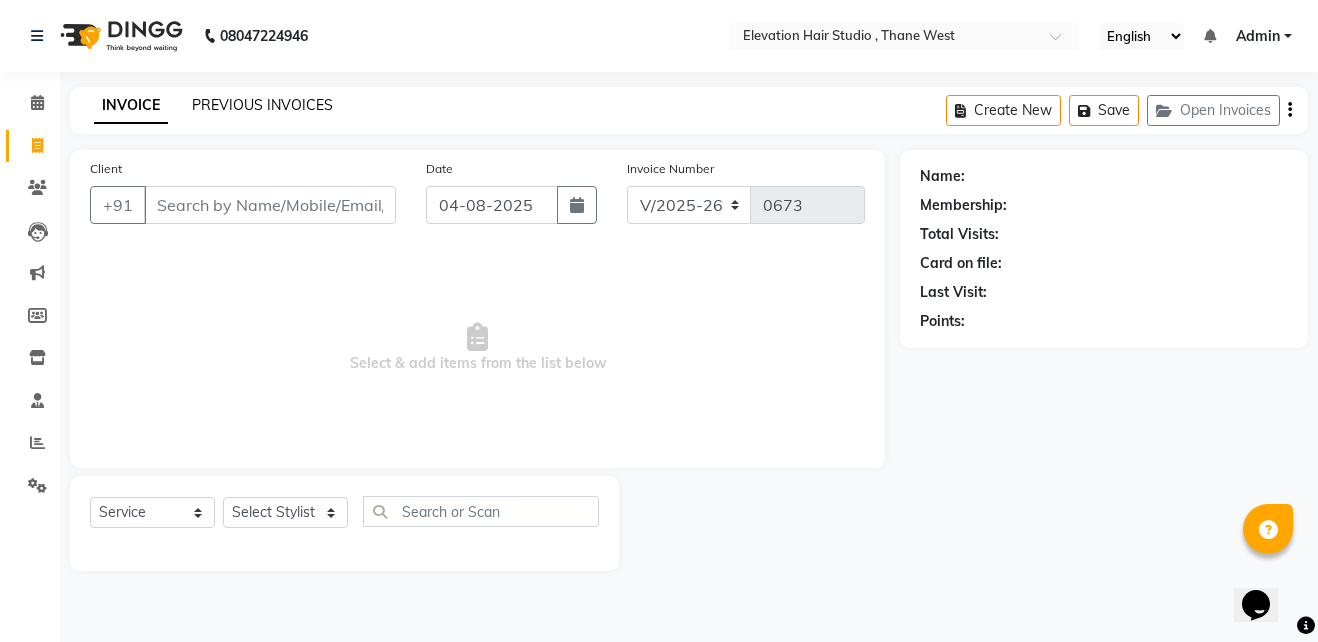 click on "PREVIOUS INVOICES" 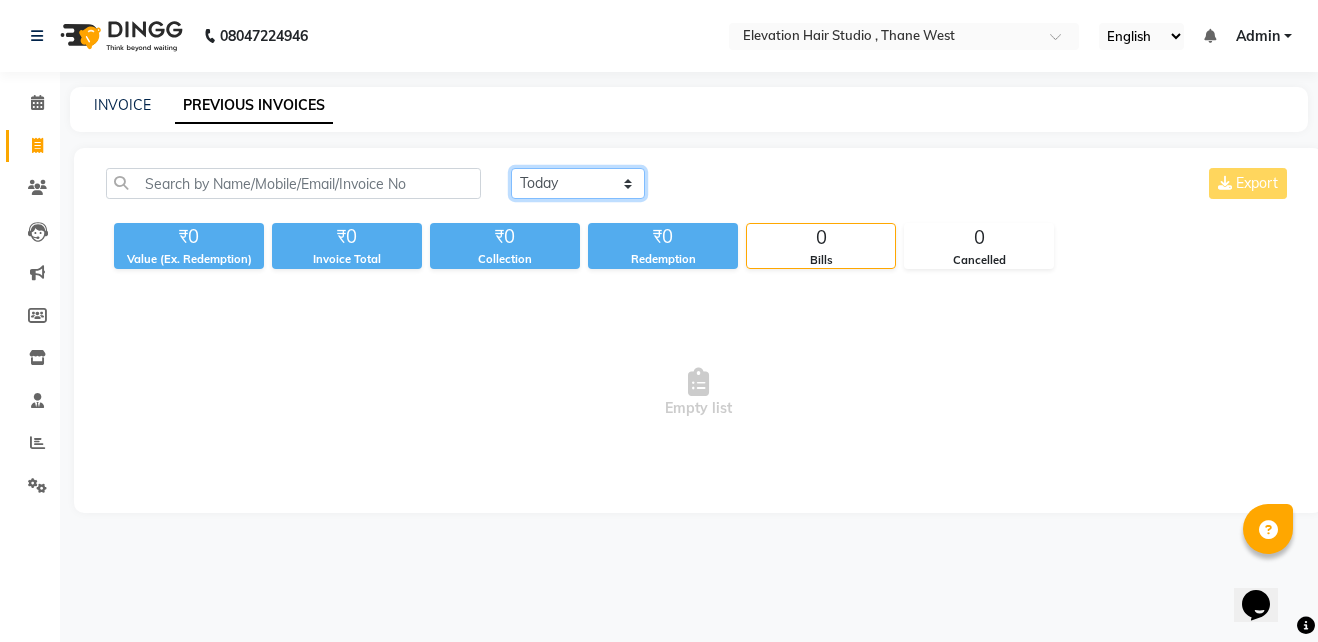 drag, startPoint x: 597, startPoint y: 178, endPoint x: 567, endPoint y: 239, distance: 67.977936 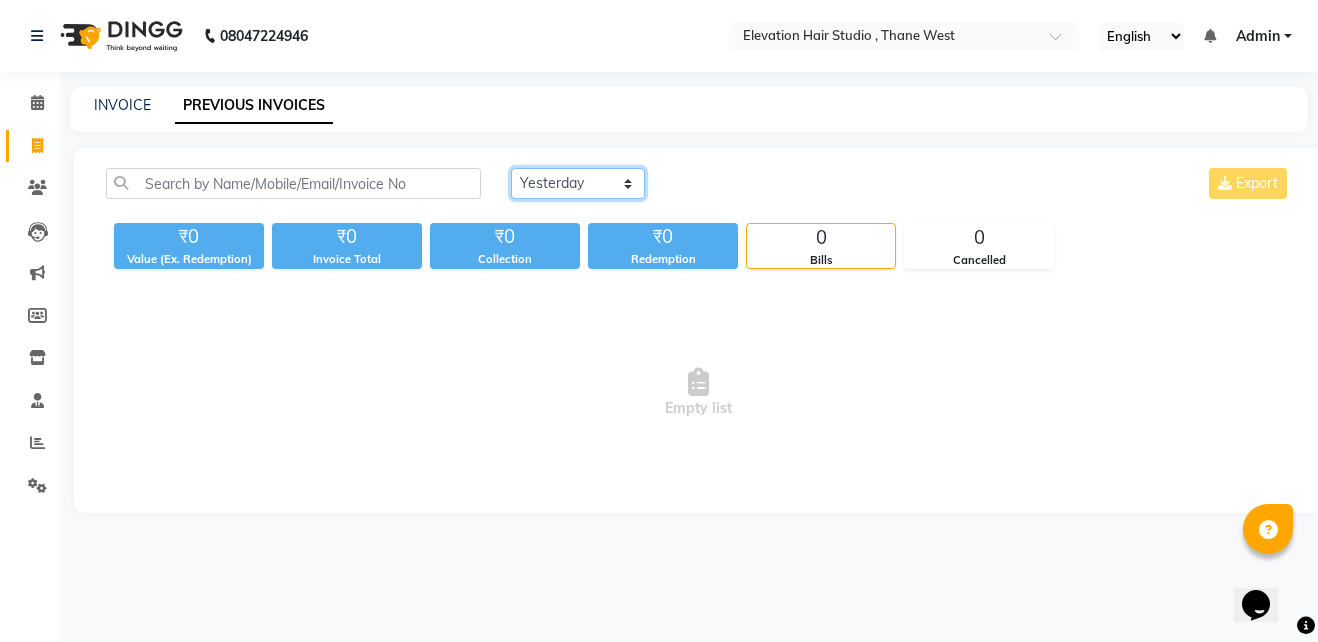 click on "Today Yesterday Custom Range" 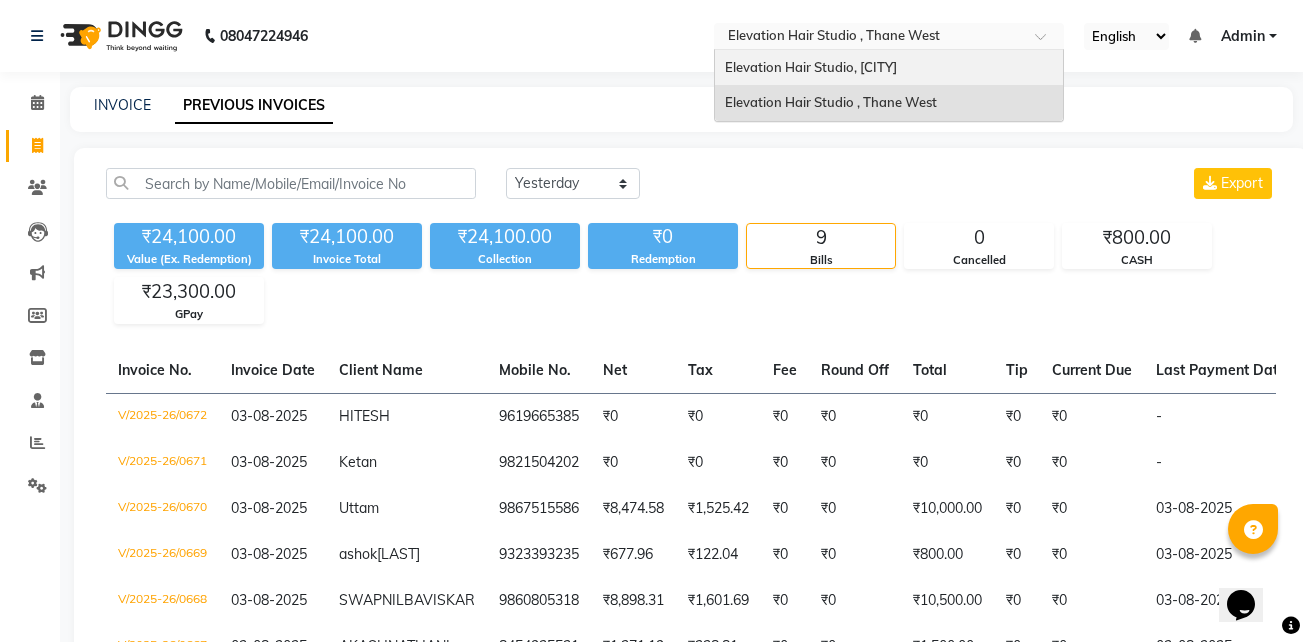 drag, startPoint x: 929, startPoint y: 28, endPoint x: 929, endPoint y: 66, distance: 38 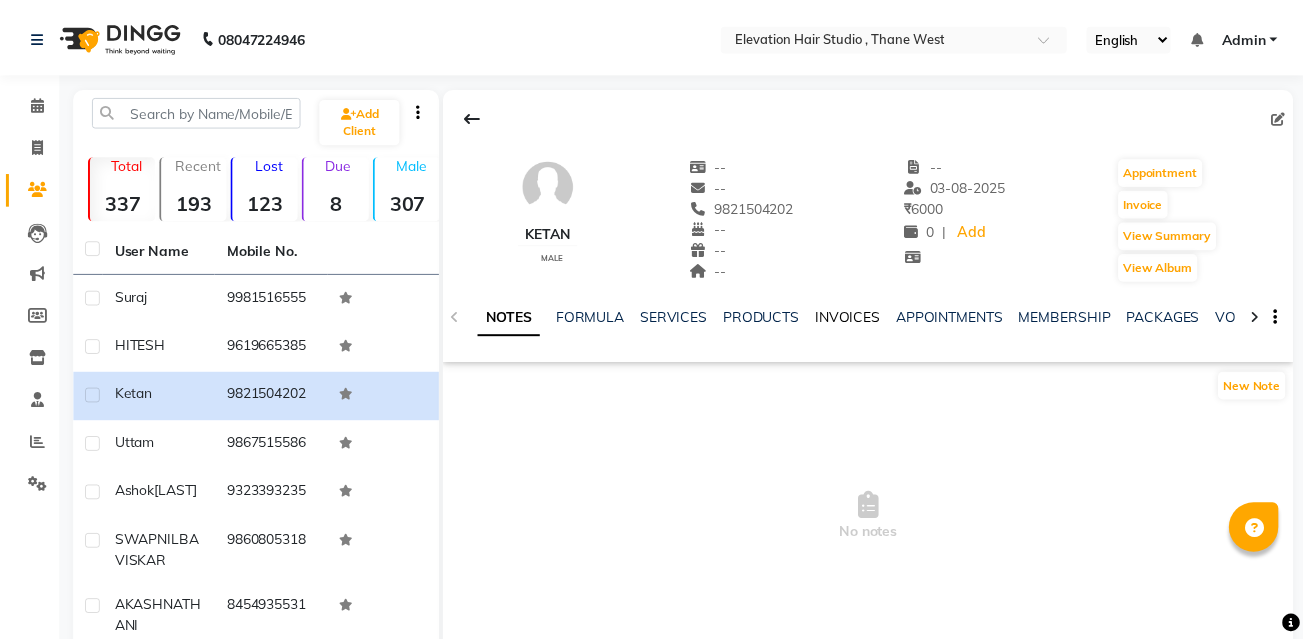 scroll, scrollTop: 0, scrollLeft: 0, axis: both 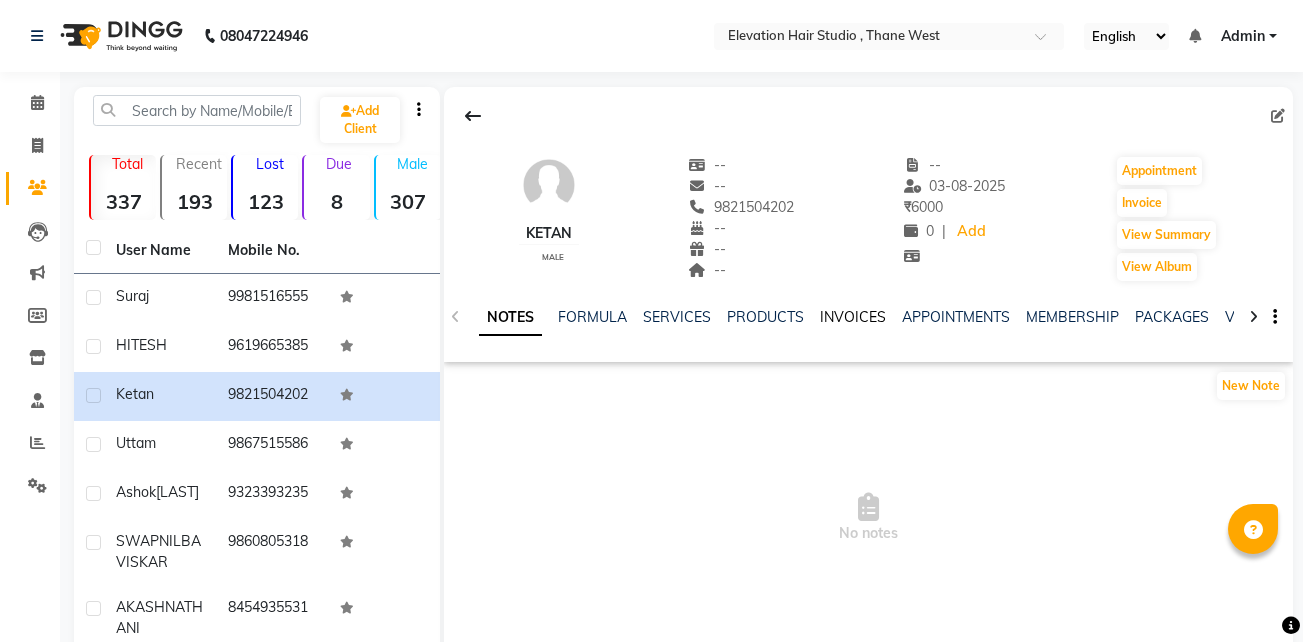 click on "INVOICES" 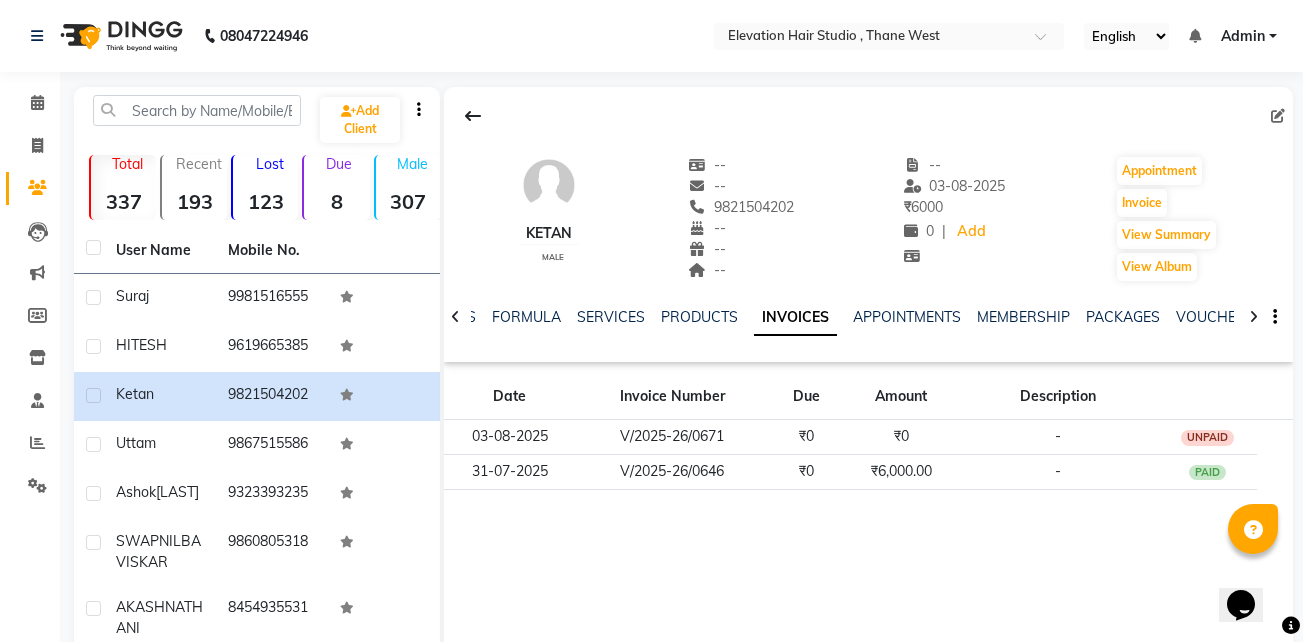 scroll, scrollTop: 0, scrollLeft: 0, axis: both 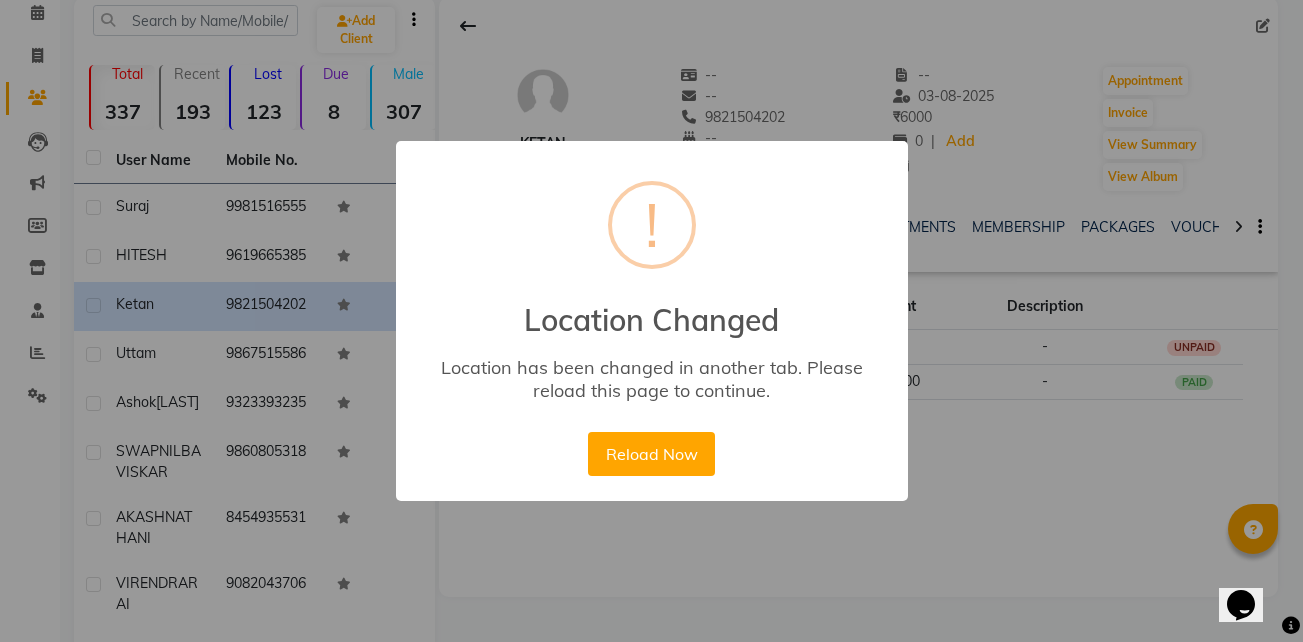 type 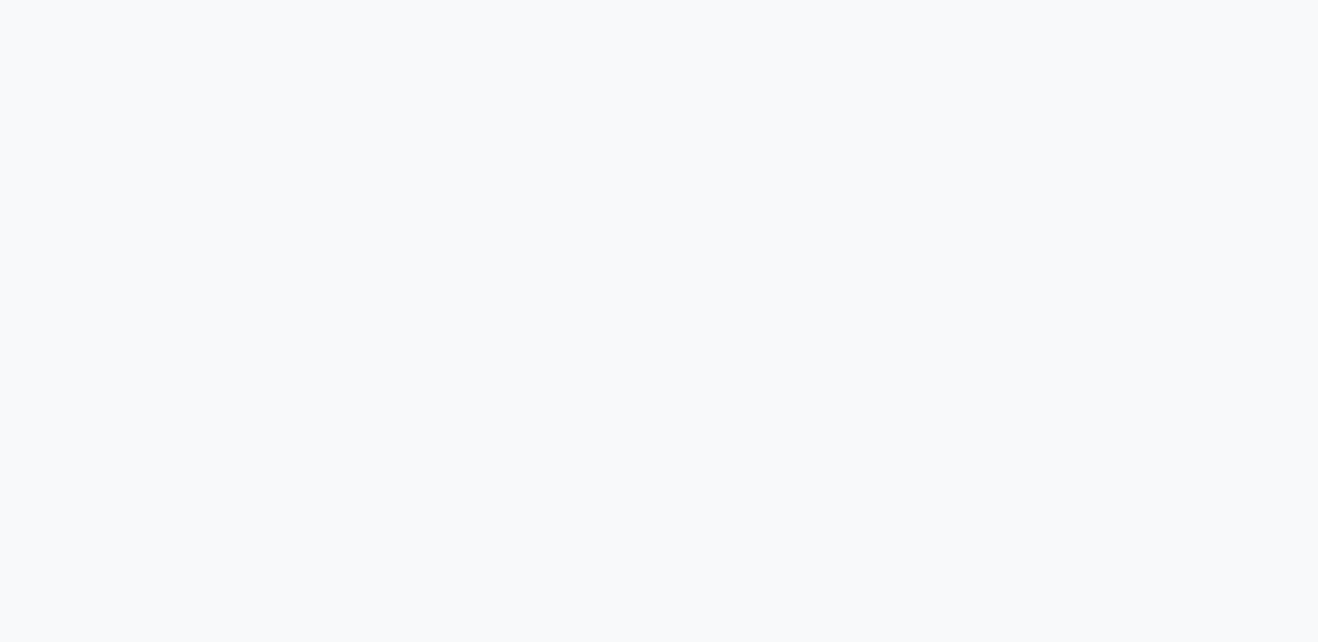 scroll, scrollTop: 0, scrollLeft: 0, axis: both 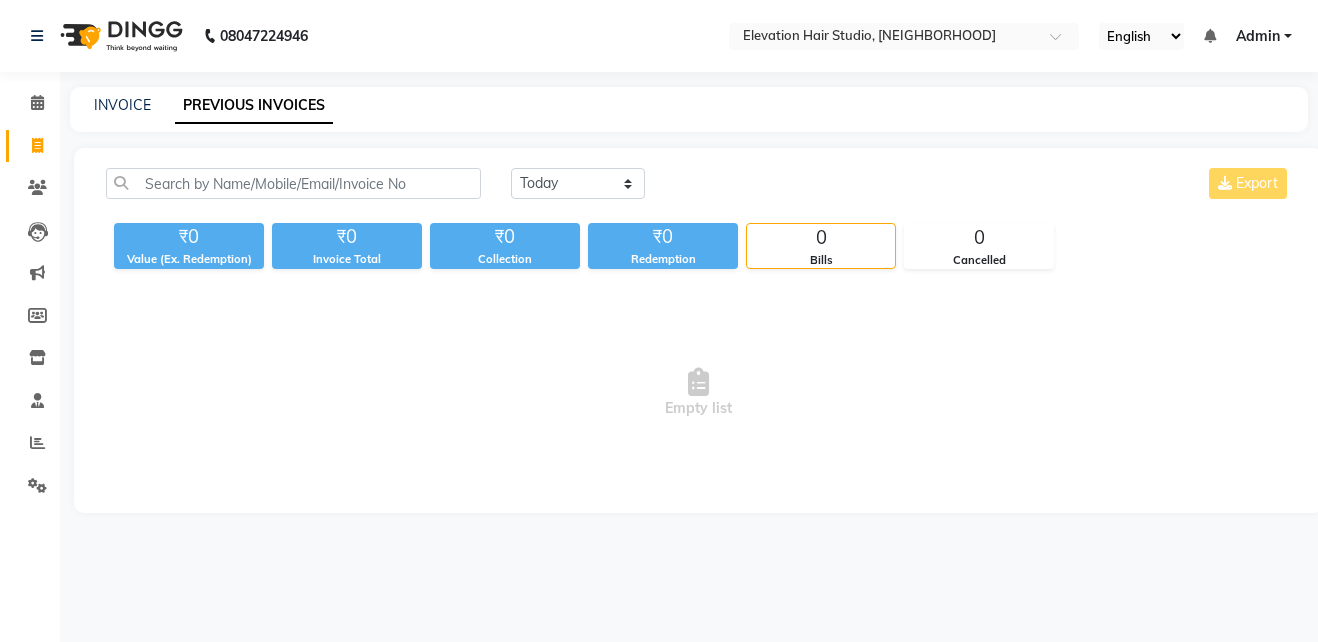 select on "en" 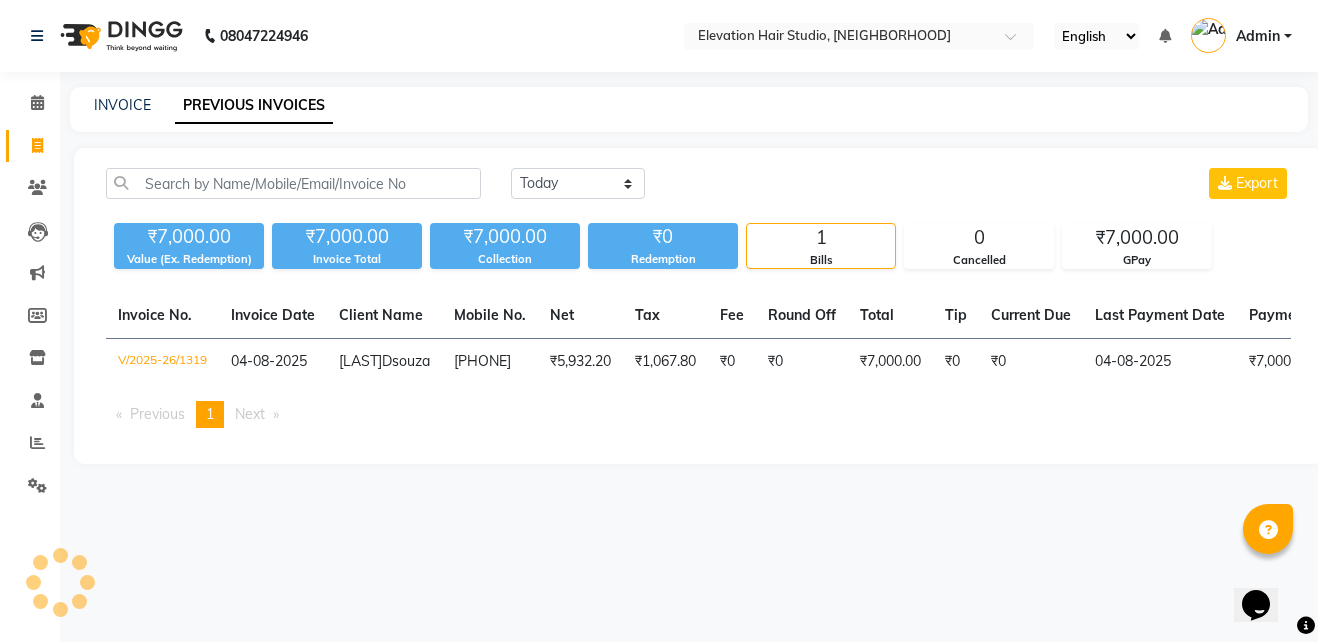 scroll, scrollTop: 0, scrollLeft: 0, axis: both 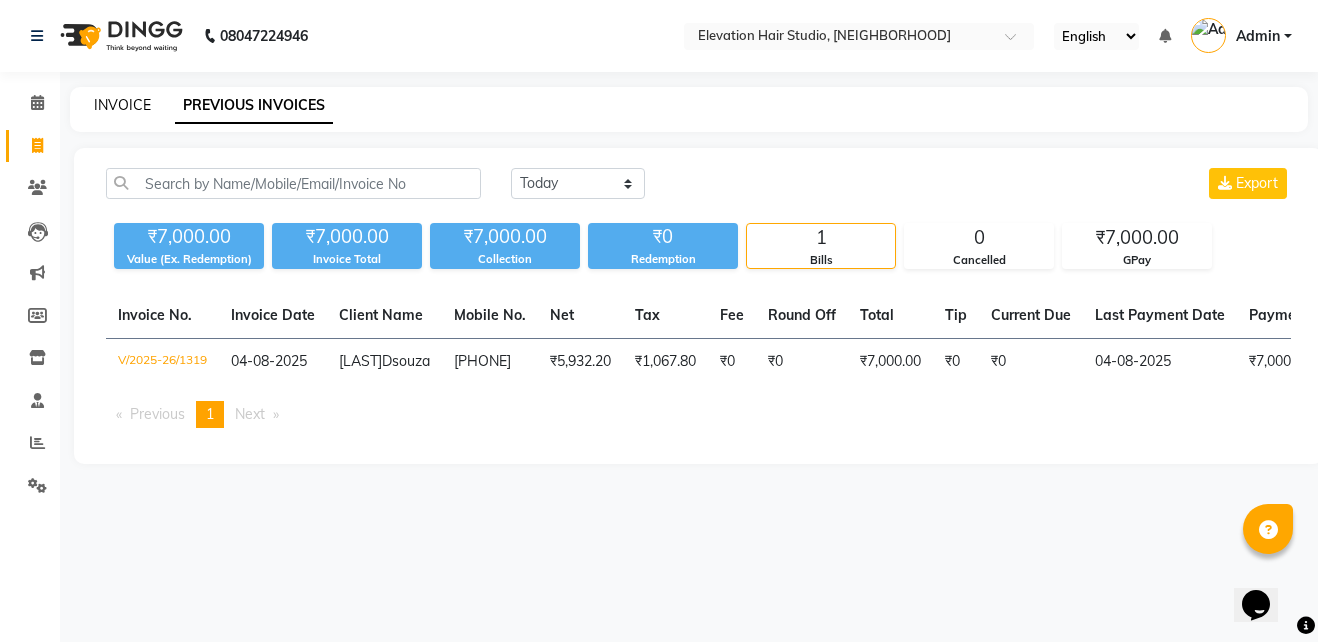 click on "INVOICE" 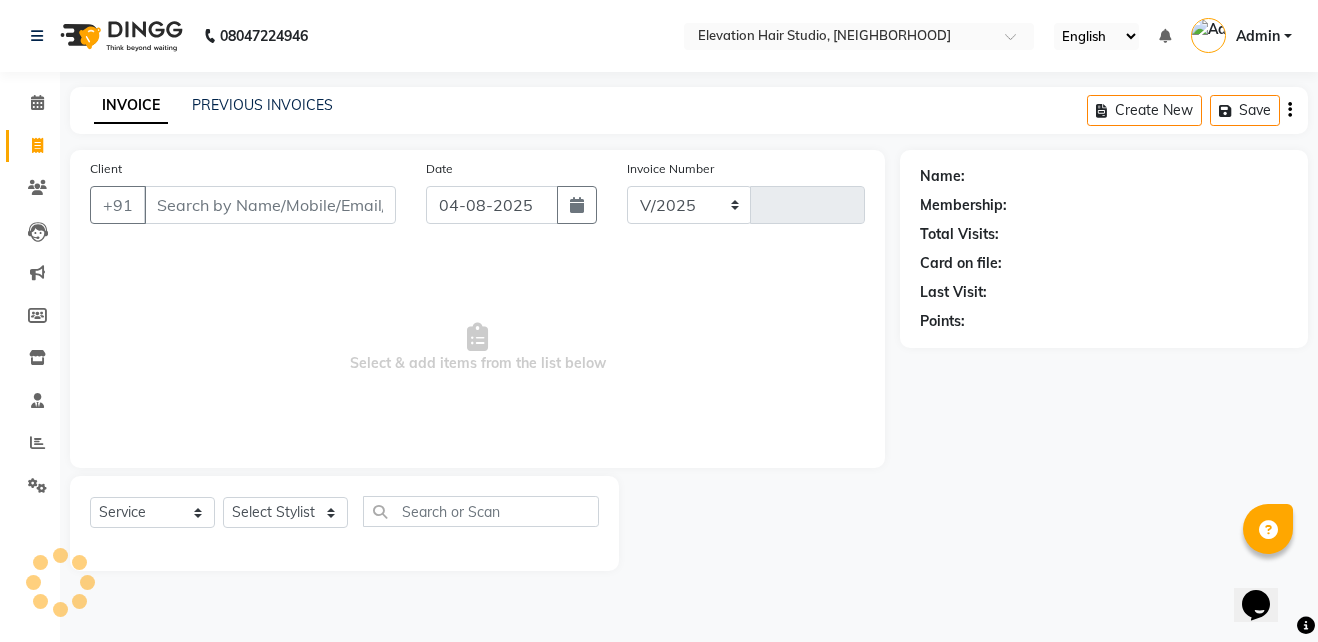 select on "4949" 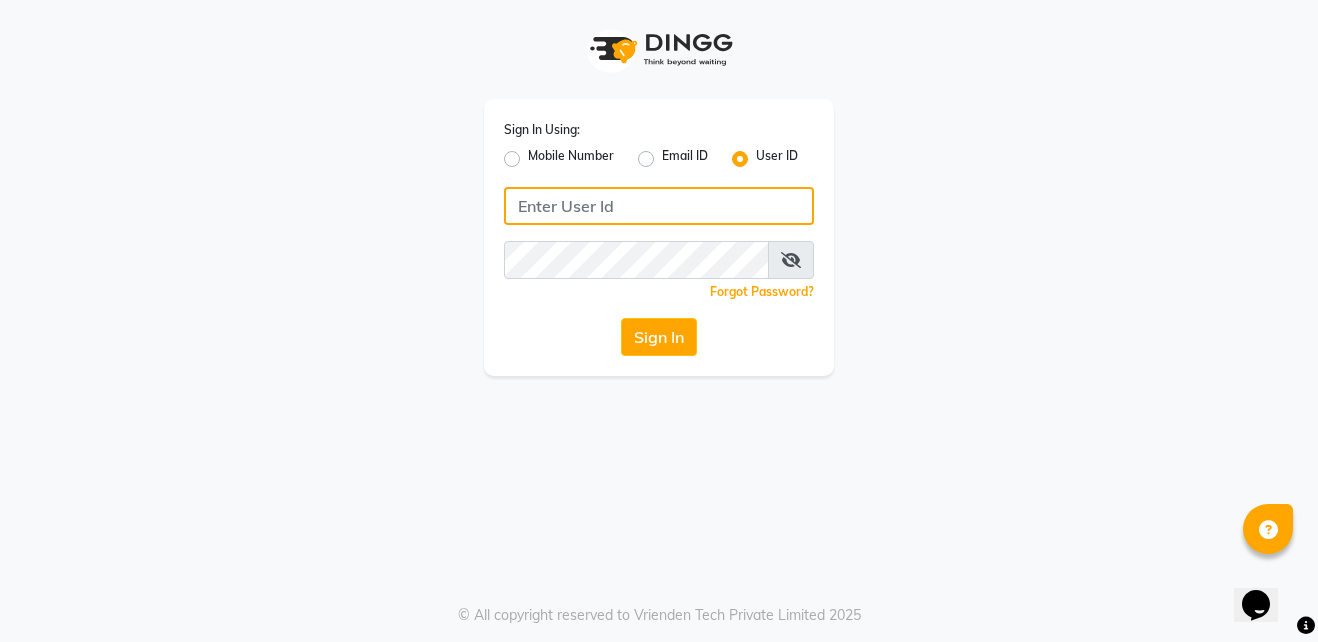 type on "[LAST]" 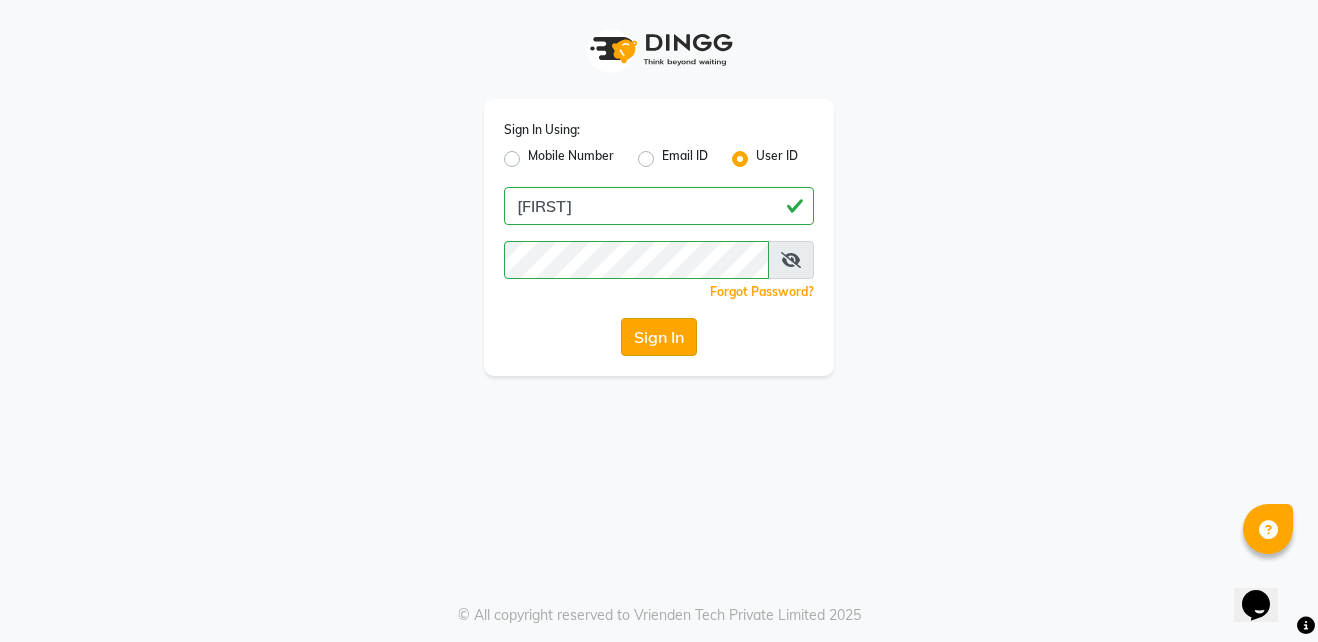click on "Sign In" 